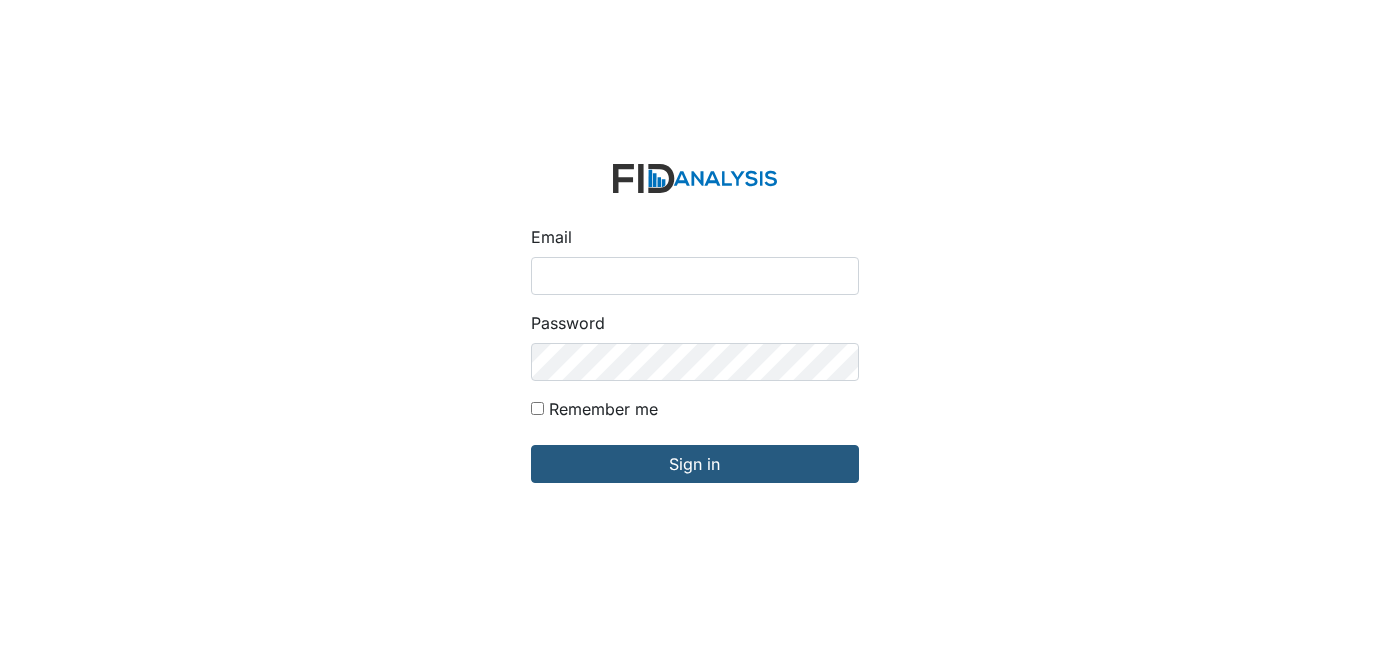 scroll, scrollTop: 0, scrollLeft: 0, axis: both 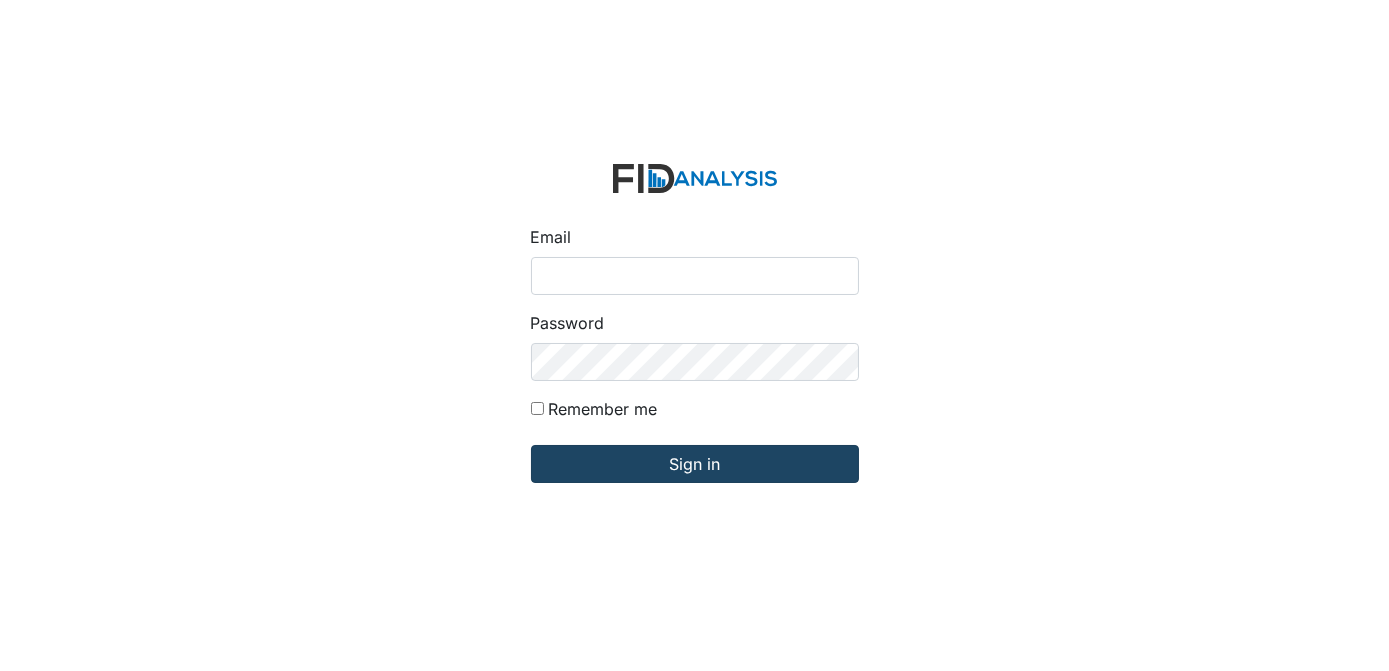 type on "[EMAIL_ADDRESS][DOMAIN_NAME]" 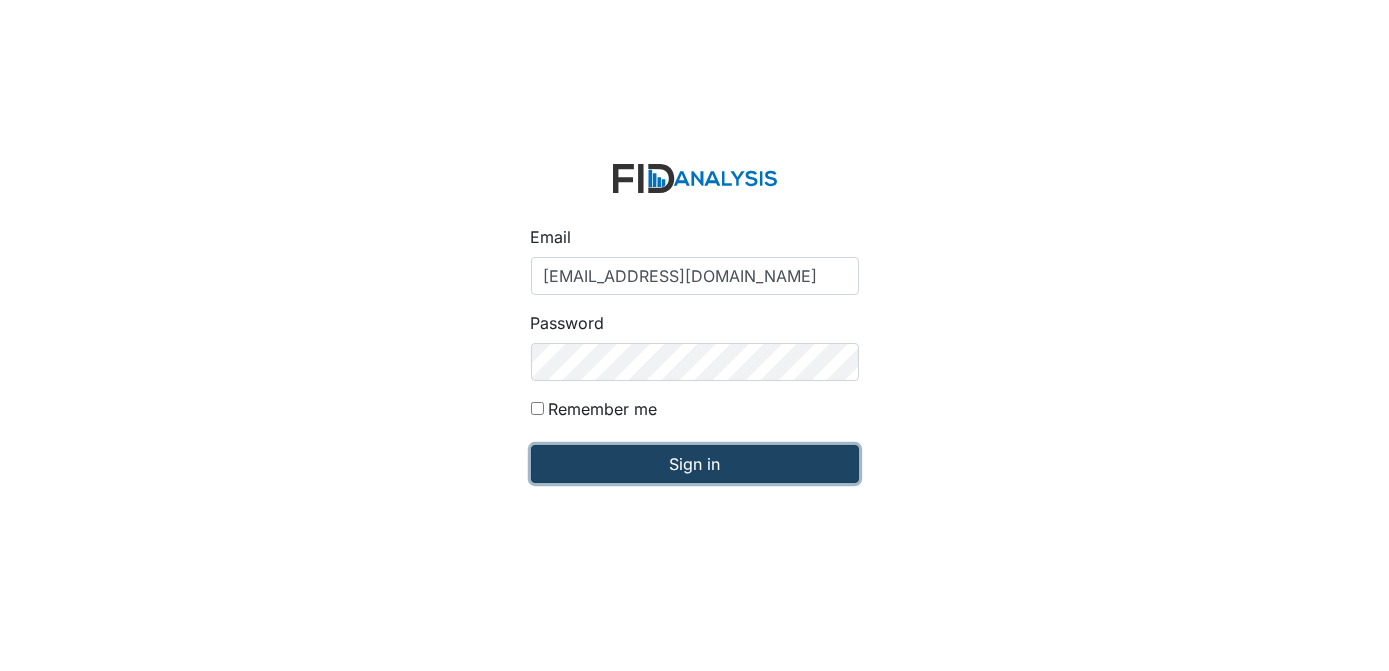 click on "Sign in" at bounding box center [695, 464] 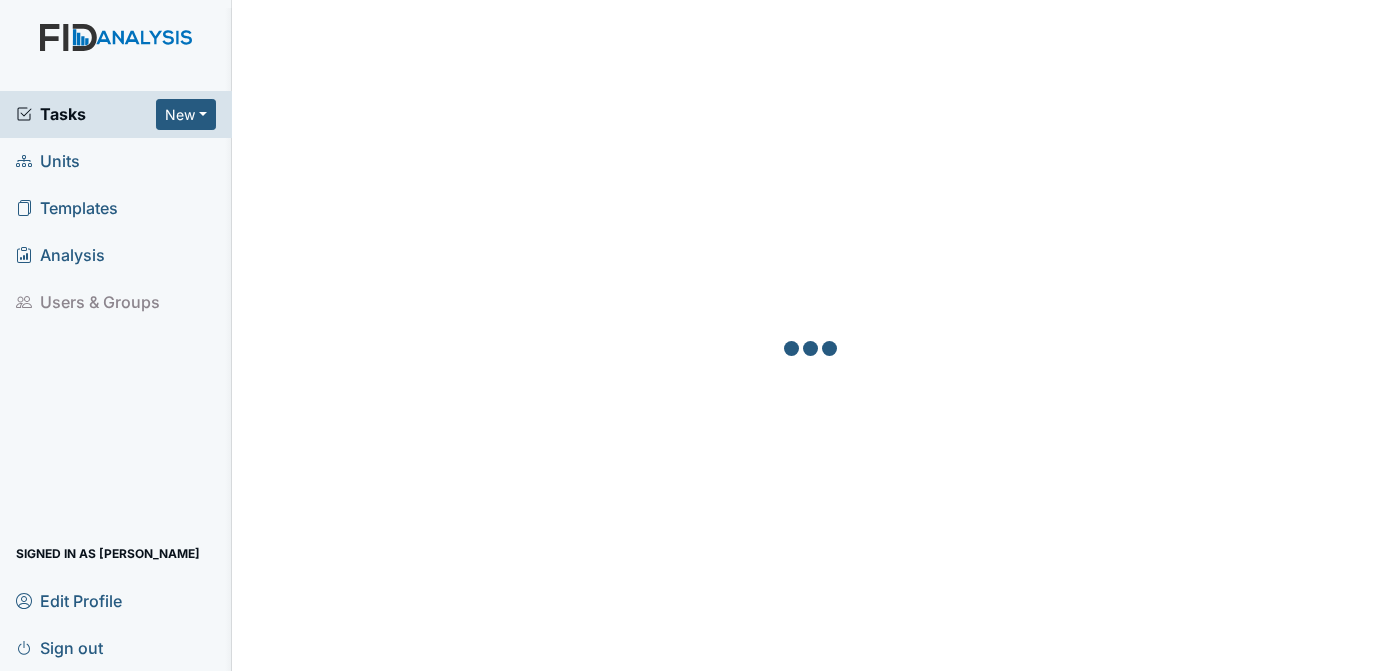 scroll, scrollTop: 0, scrollLeft: 0, axis: both 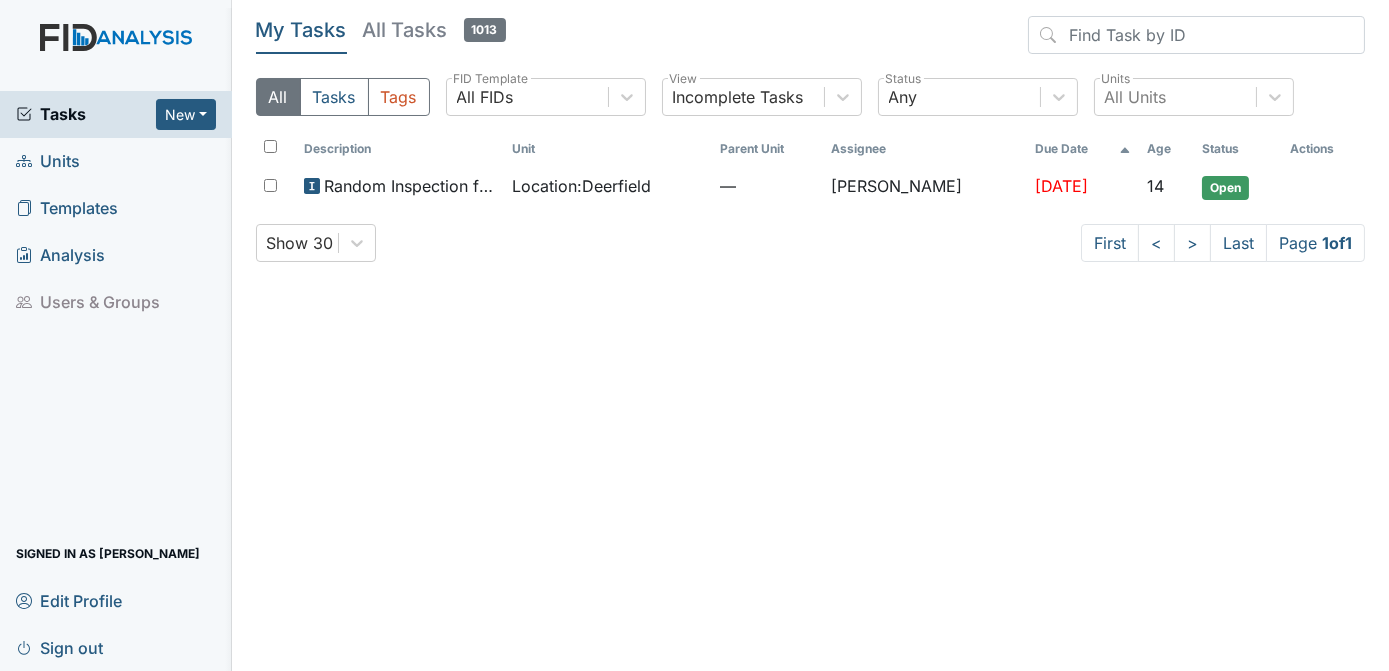 click on "Units" at bounding box center (116, 161) 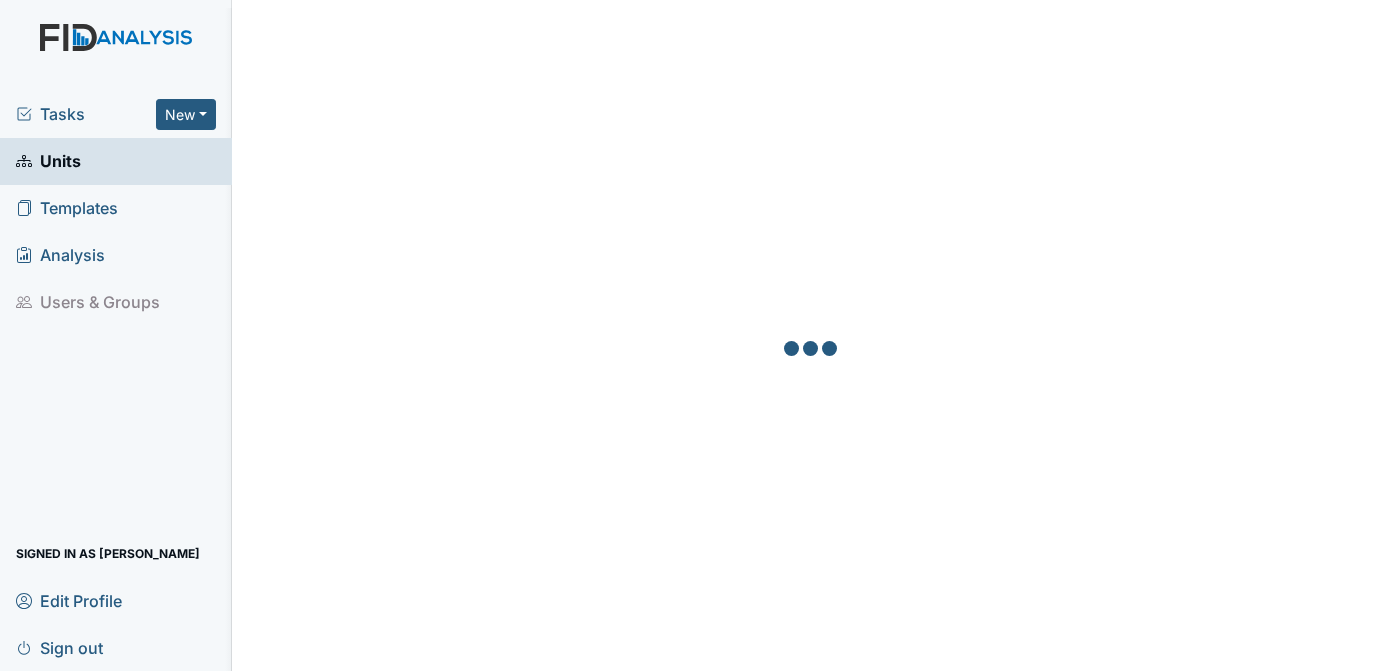 scroll, scrollTop: 0, scrollLeft: 0, axis: both 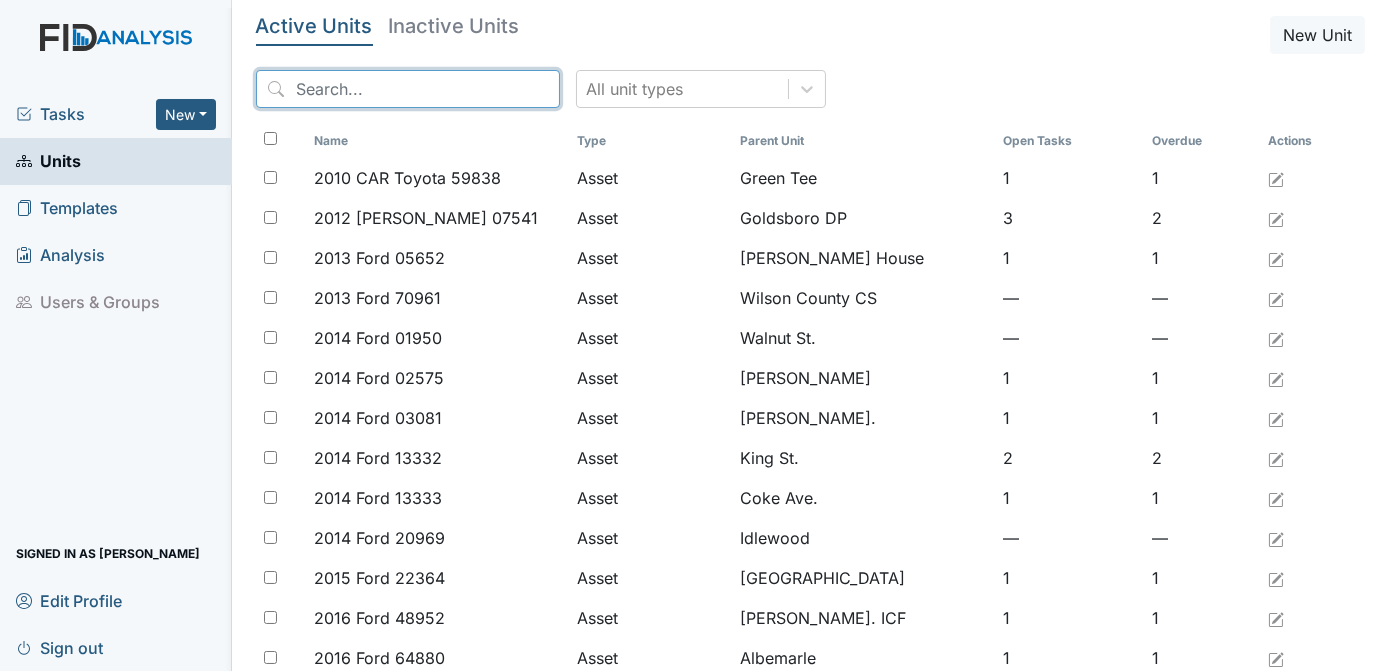 click at bounding box center (408, 89) 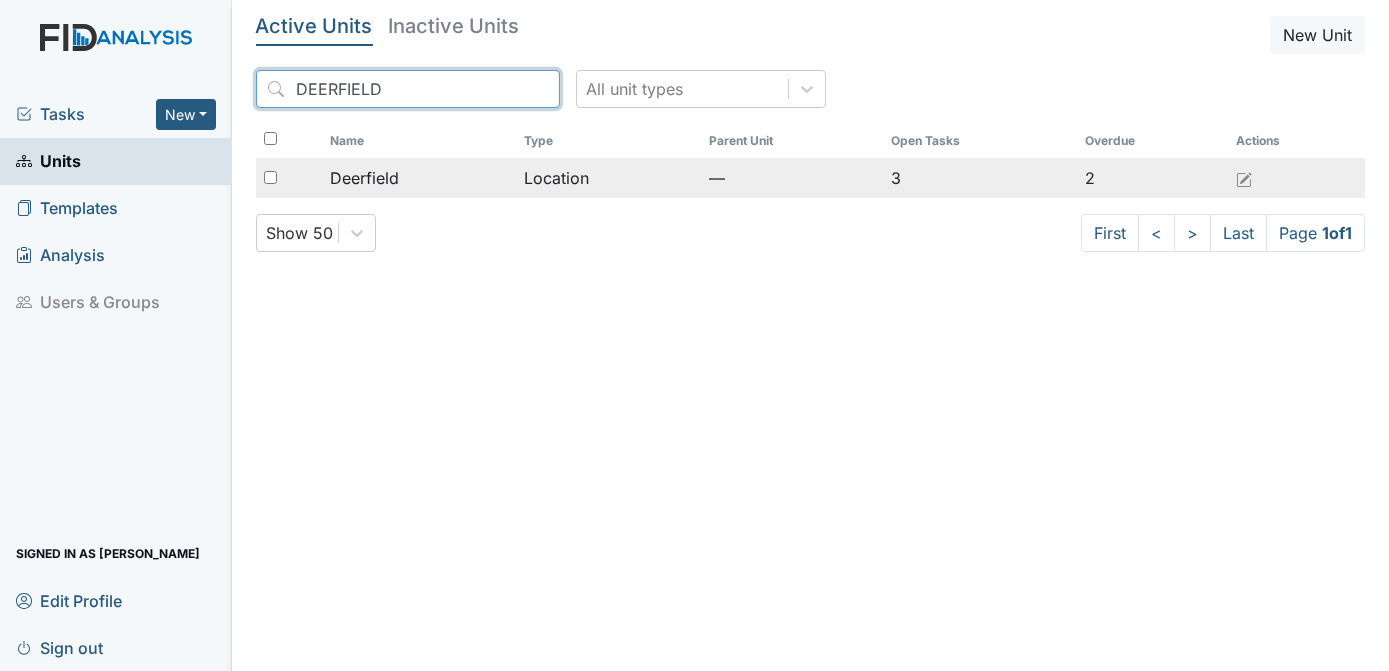 type on "DEERFIELD" 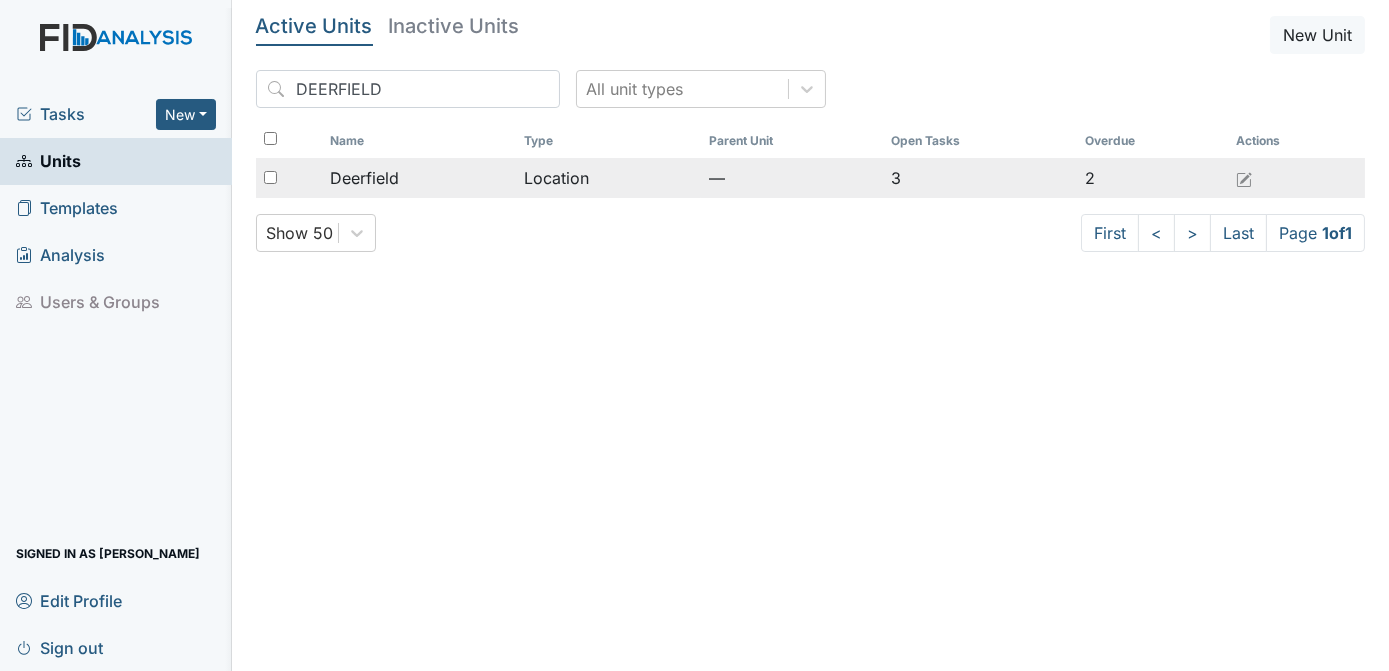click at bounding box center (270, 177) 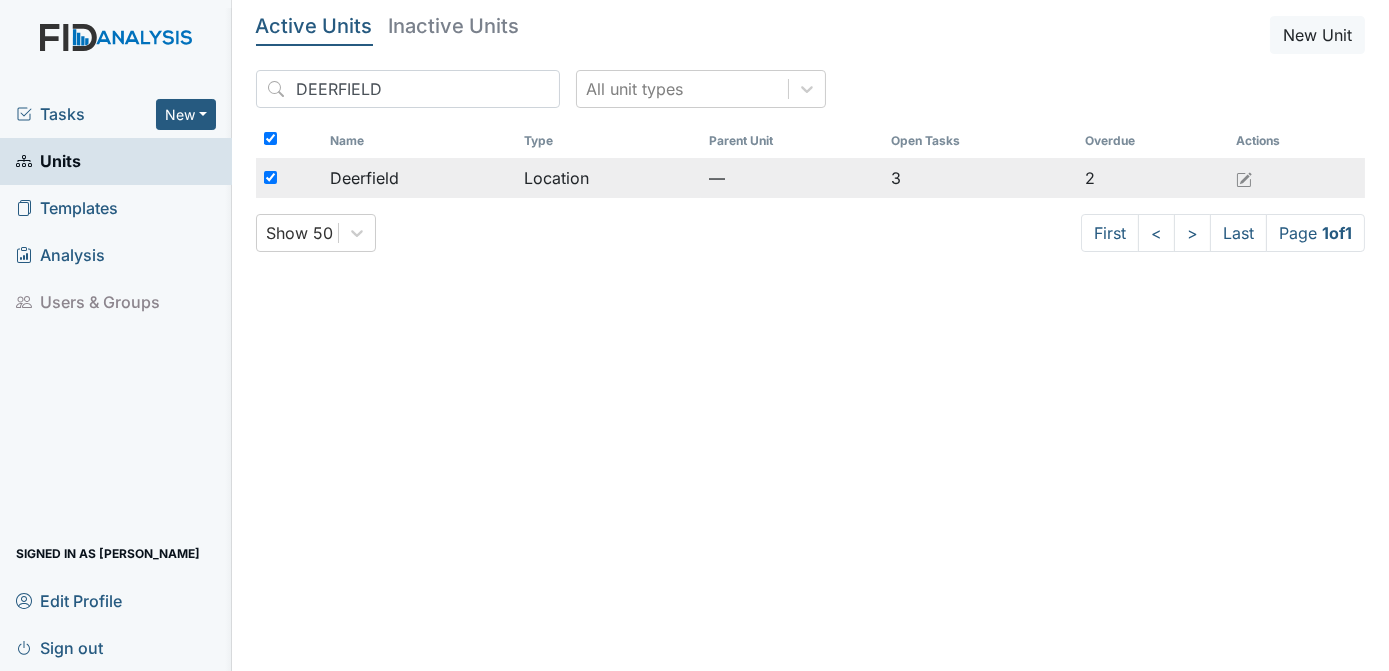 checkbox on "true" 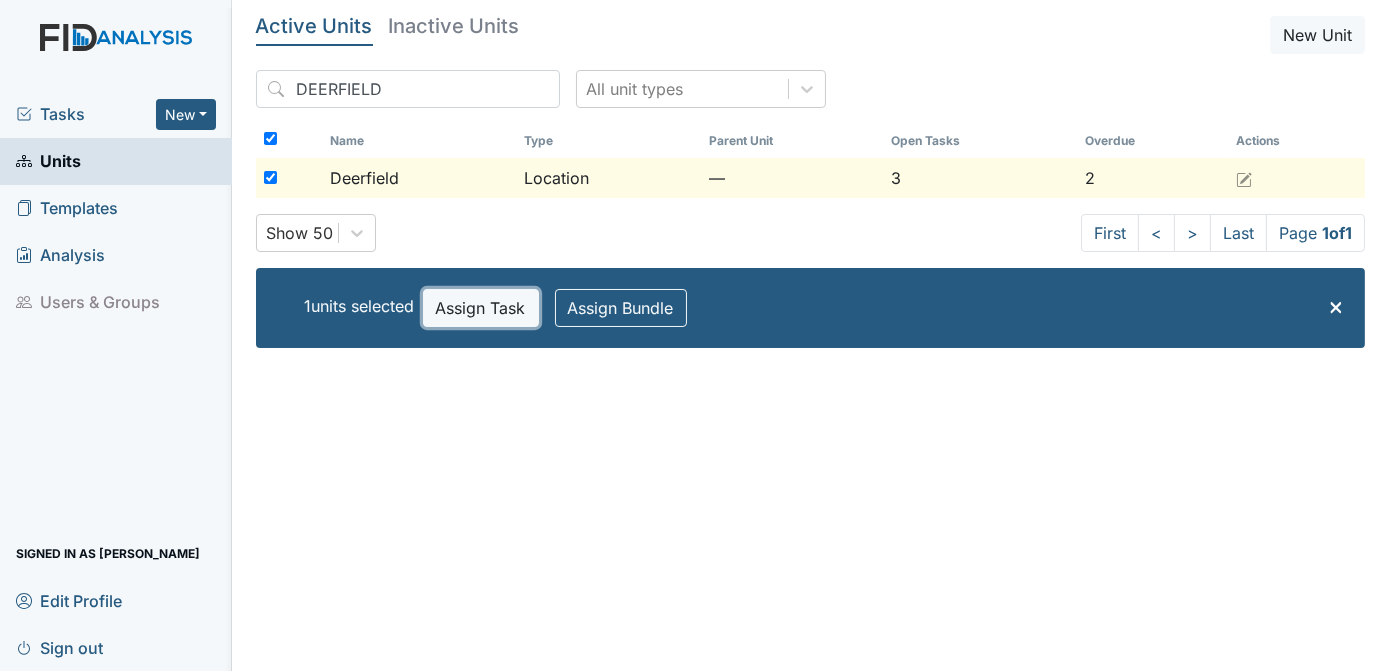 click on "Assign Task" at bounding box center [481, 308] 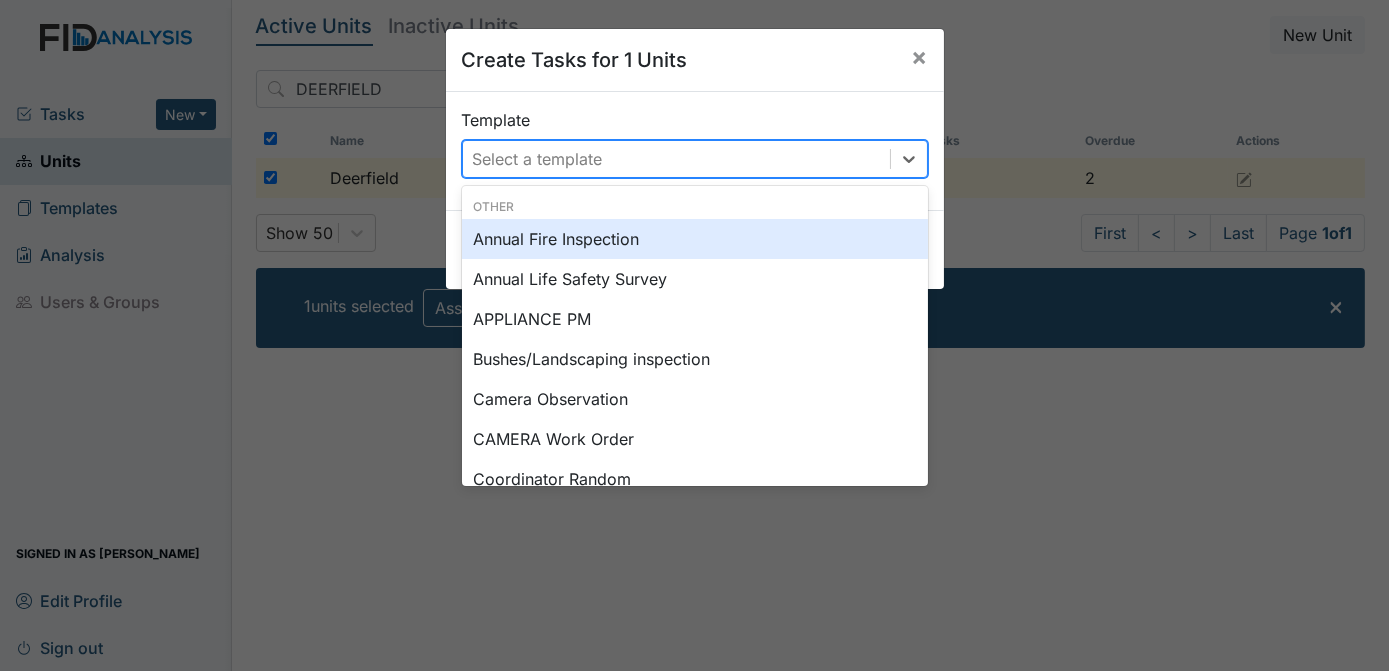 click on "Select a template" at bounding box center (538, 159) 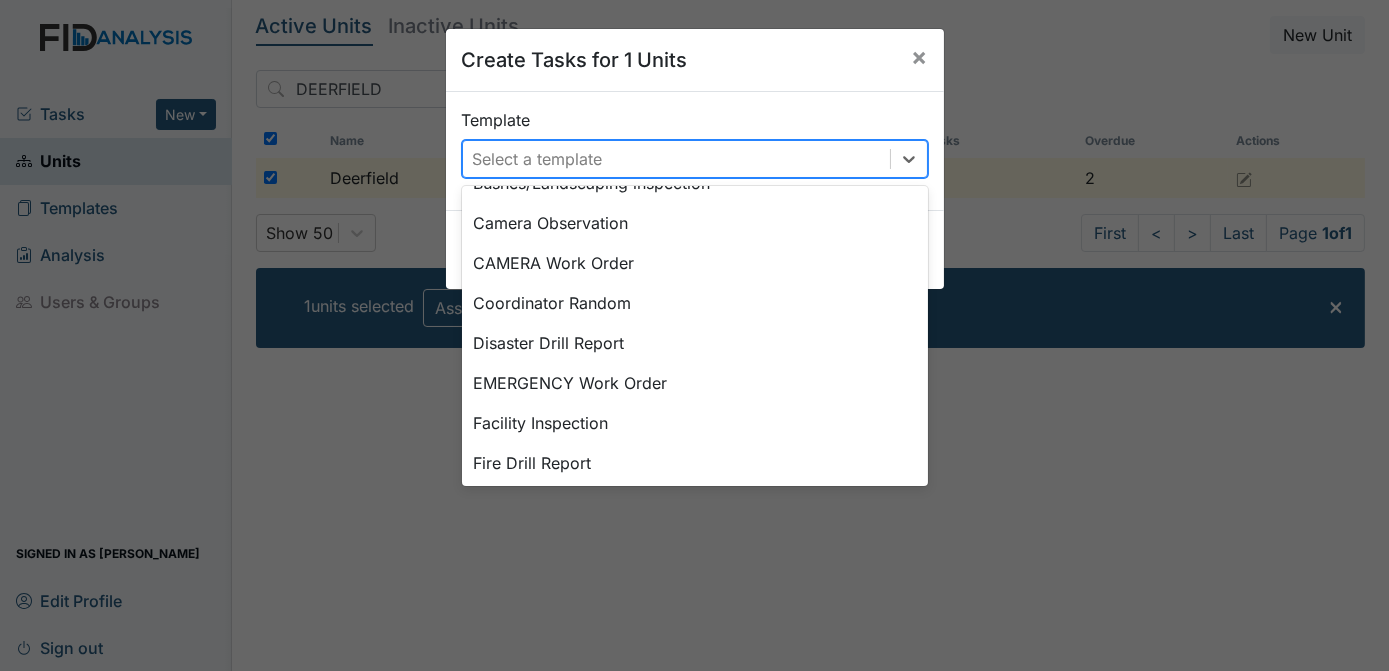 scroll, scrollTop: 179, scrollLeft: 0, axis: vertical 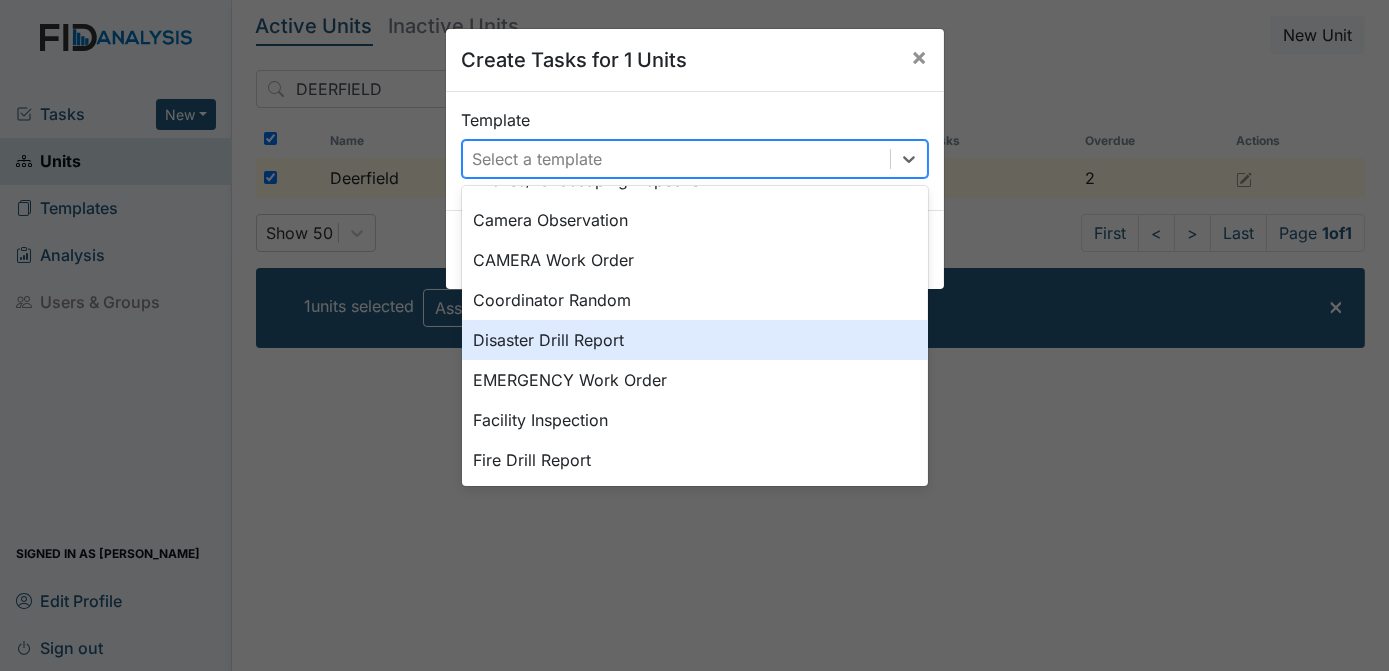 click on "Disaster Drill Report" at bounding box center [695, 340] 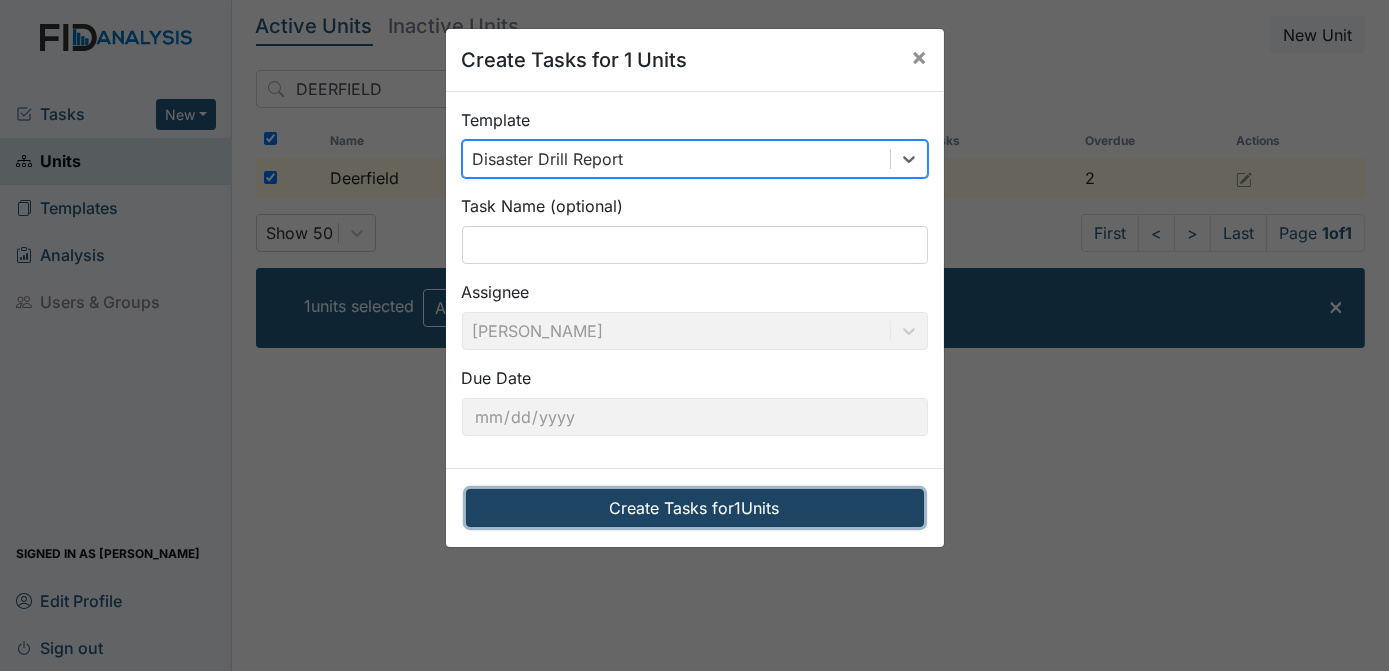 click on "Create Tasks for  1  Units" at bounding box center [695, 508] 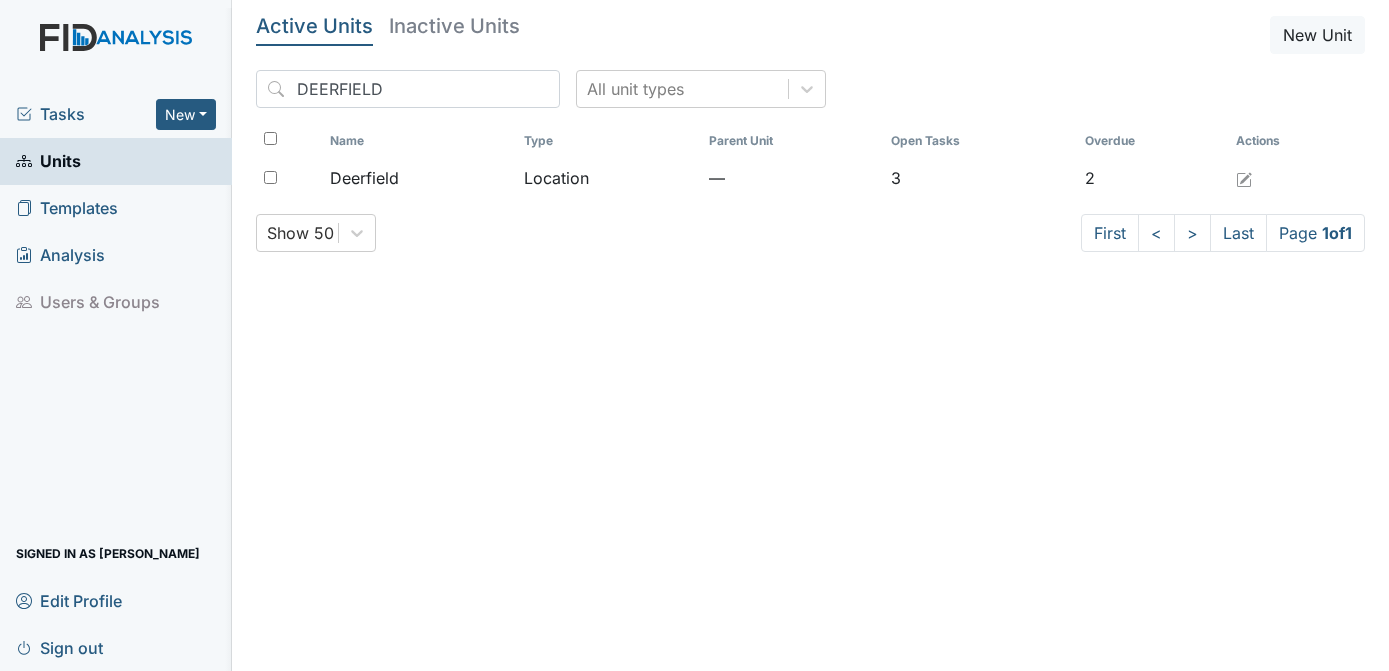 scroll, scrollTop: 0, scrollLeft: 0, axis: both 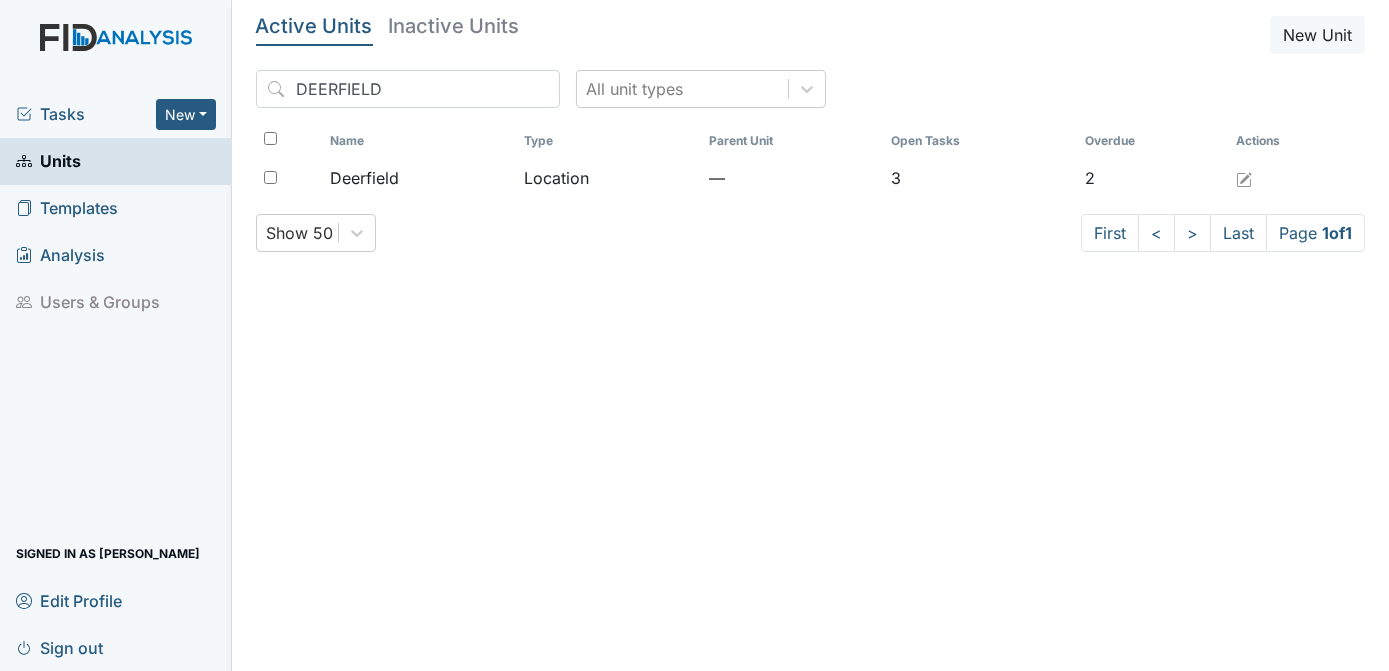 click on "Tasks" at bounding box center [86, 114] 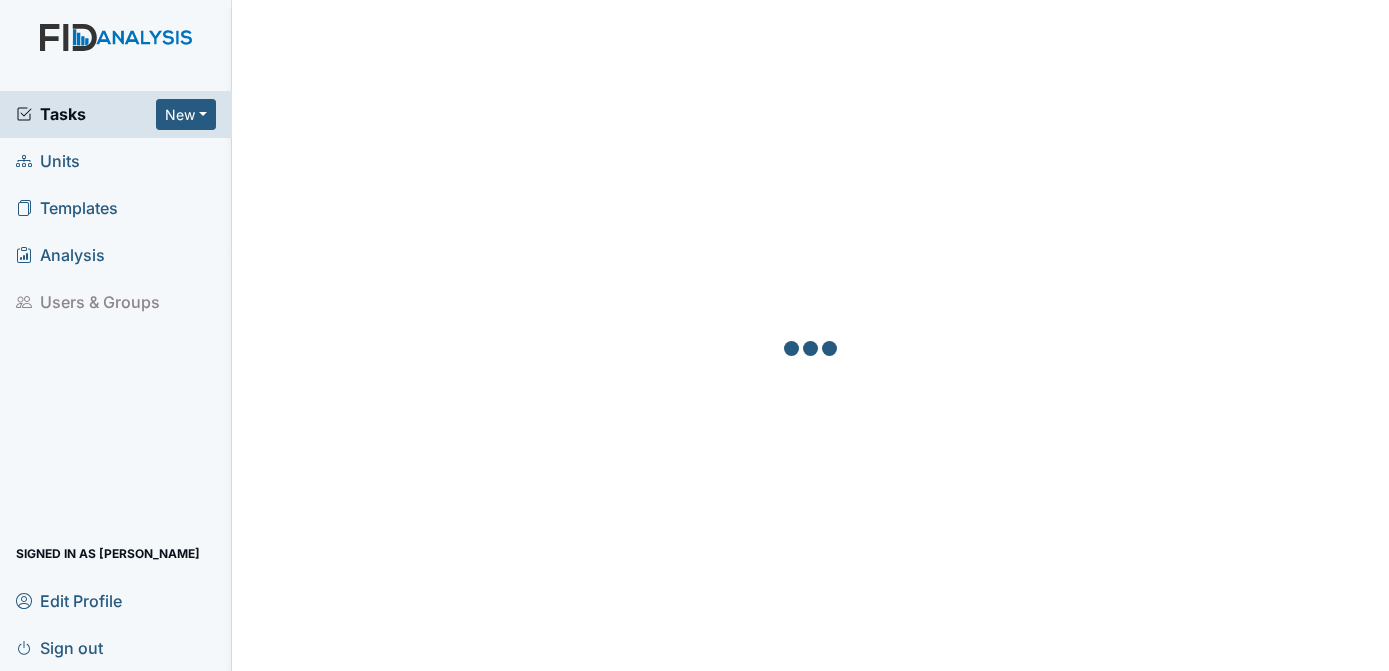 scroll, scrollTop: 0, scrollLeft: 0, axis: both 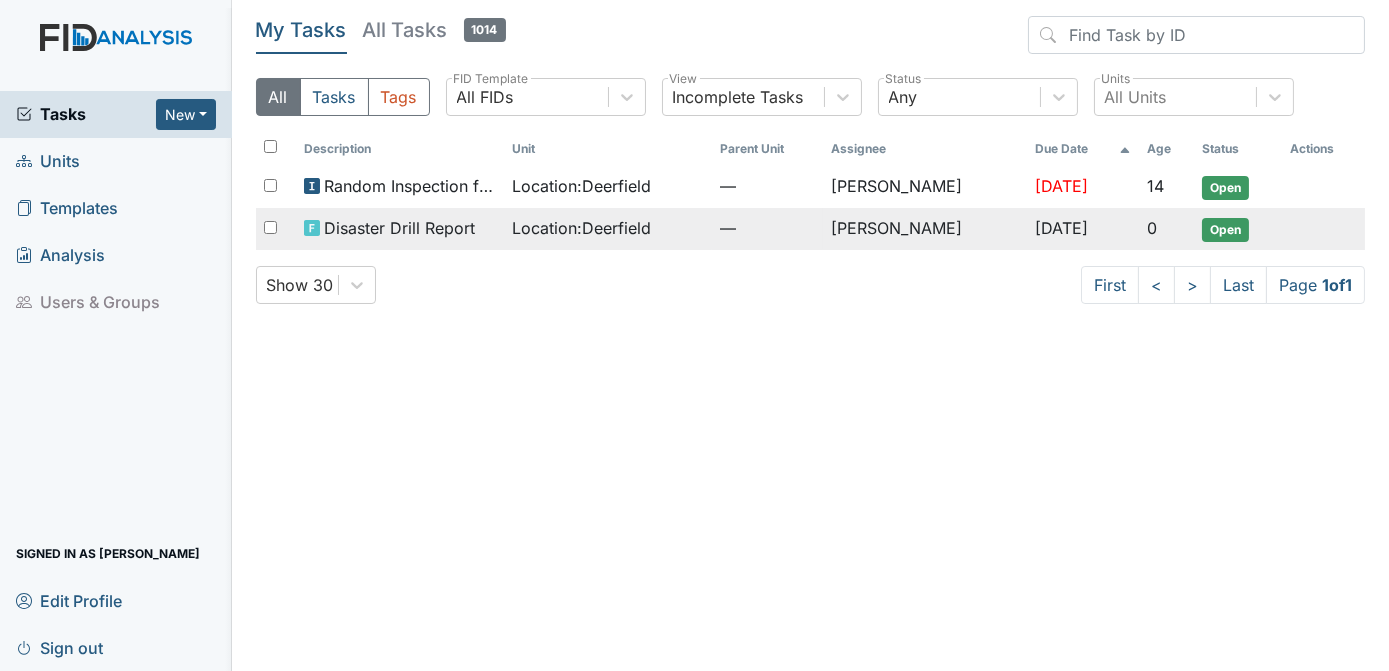 click on "Open" at bounding box center (1225, 230) 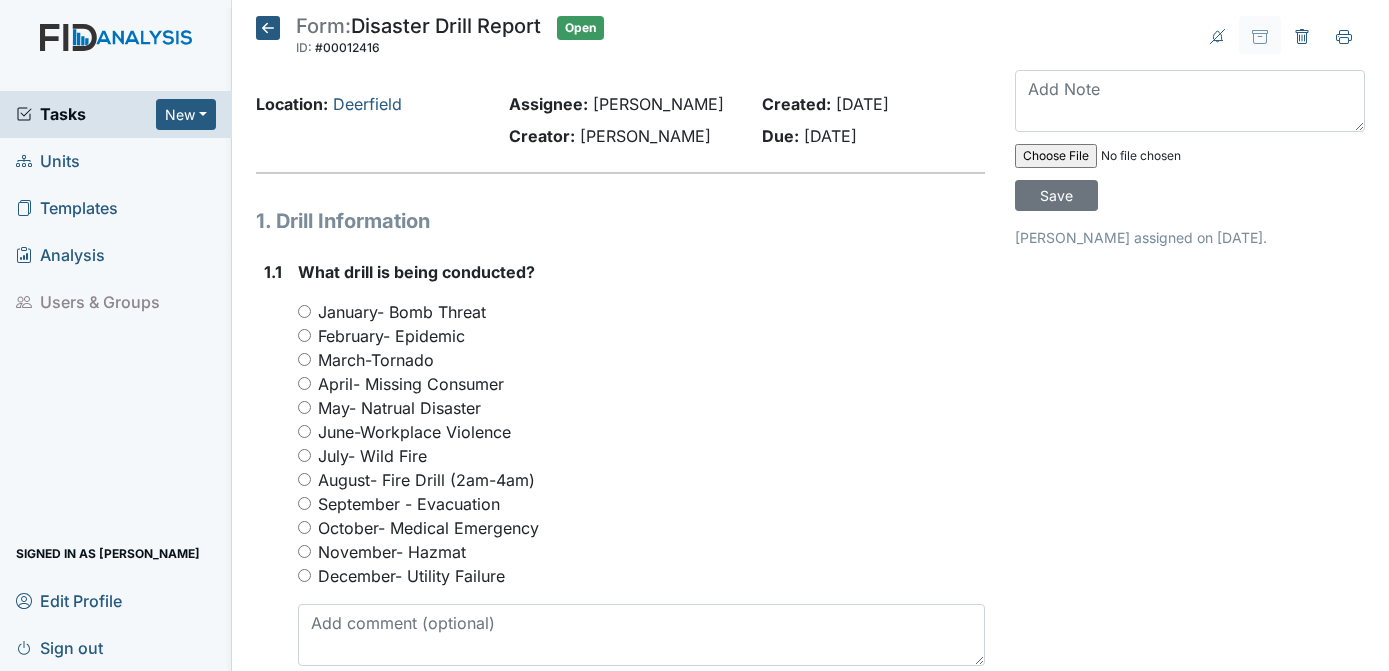 scroll, scrollTop: 0, scrollLeft: 0, axis: both 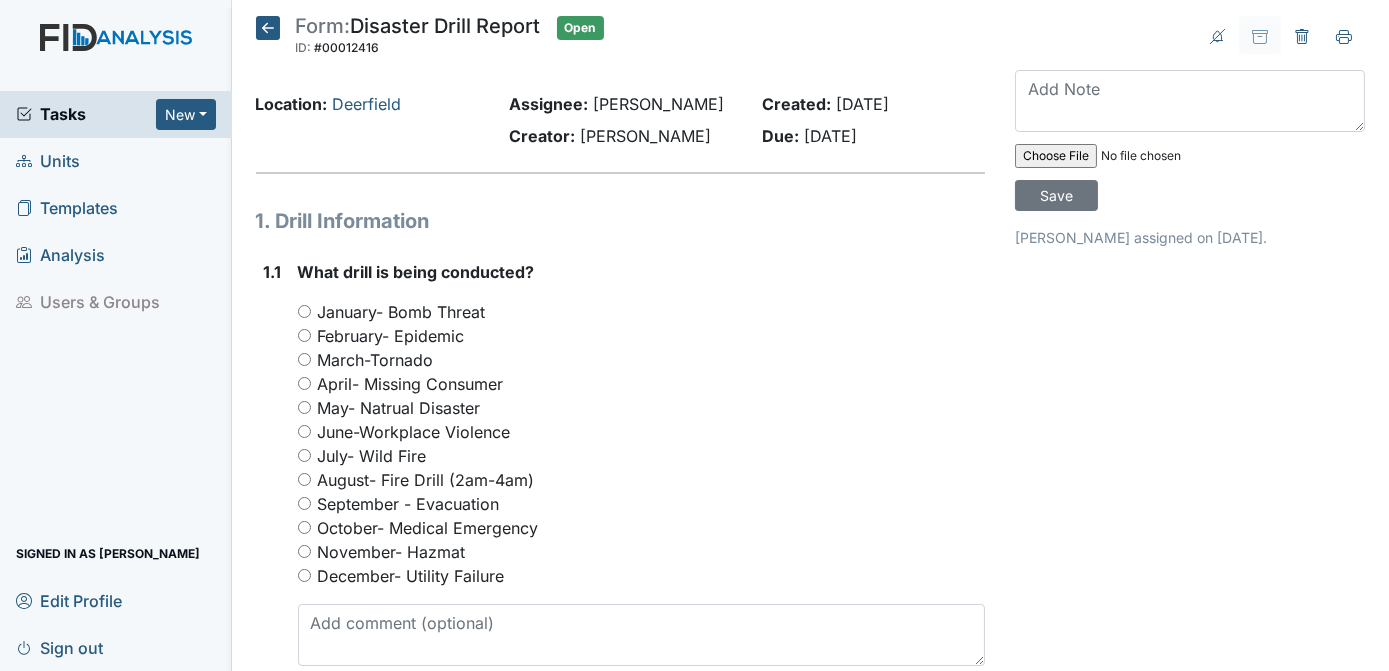 click on "July- Wild Fire" at bounding box center [304, 455] 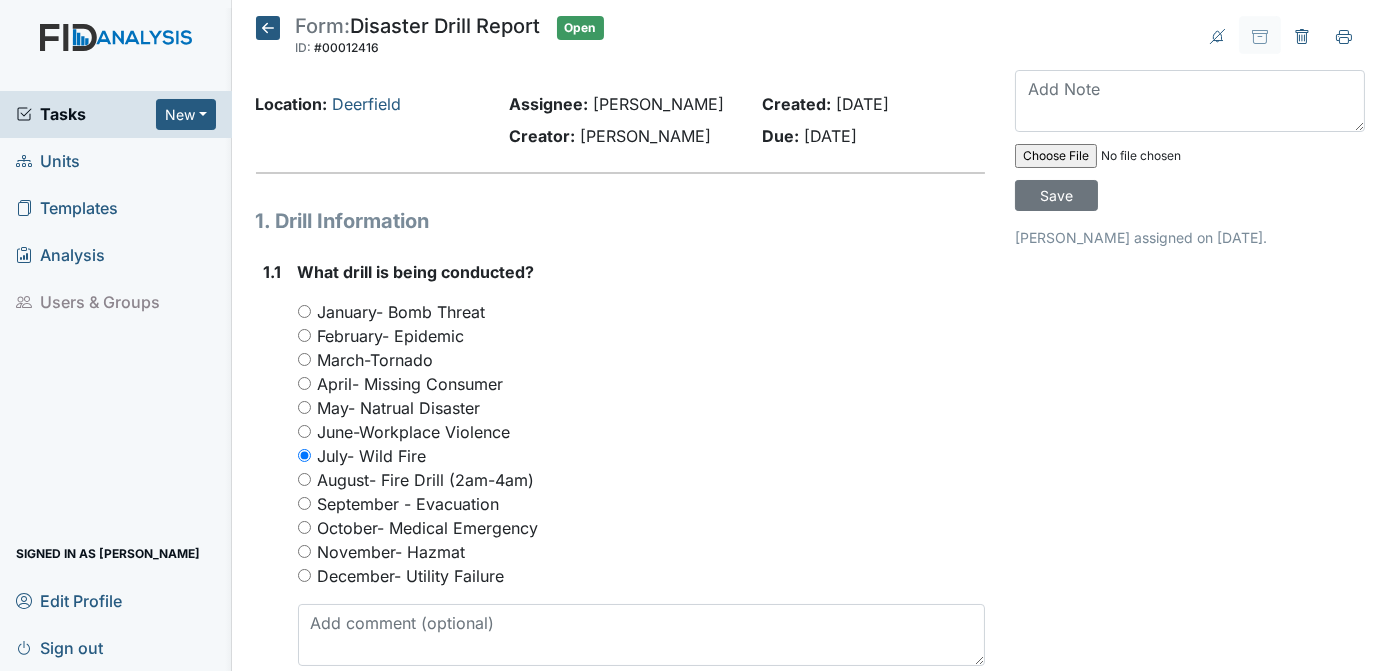 click on "Archive Task
×
Are you sure you want to archive this task? It will appear as incomplete on reports.
Archive
Delete Task
×
Are you sure you want to delete this task?
[GEOGRAPHIC_DATA]
Save
[PERSON_NAME] assigned on [DATE]." at bounding box center [1190, 1926] 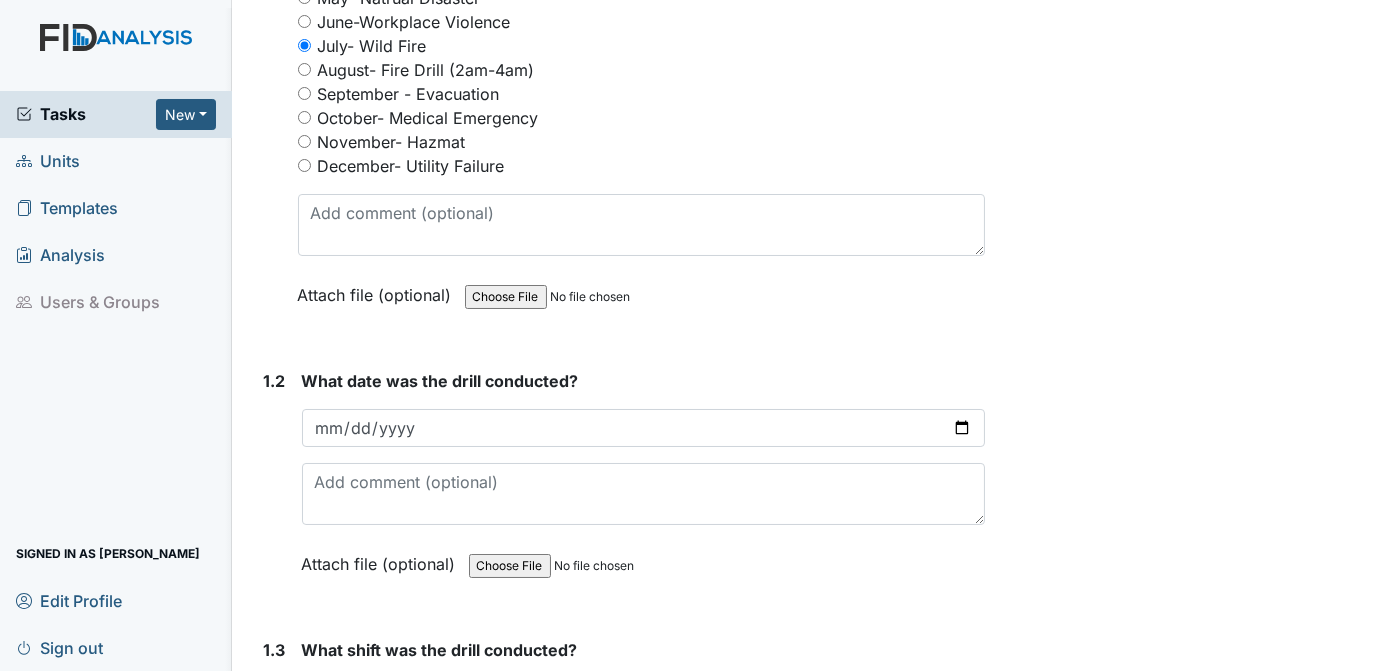 scroll, scrollTop: 467, scrollLeft: 0, axis: vertical 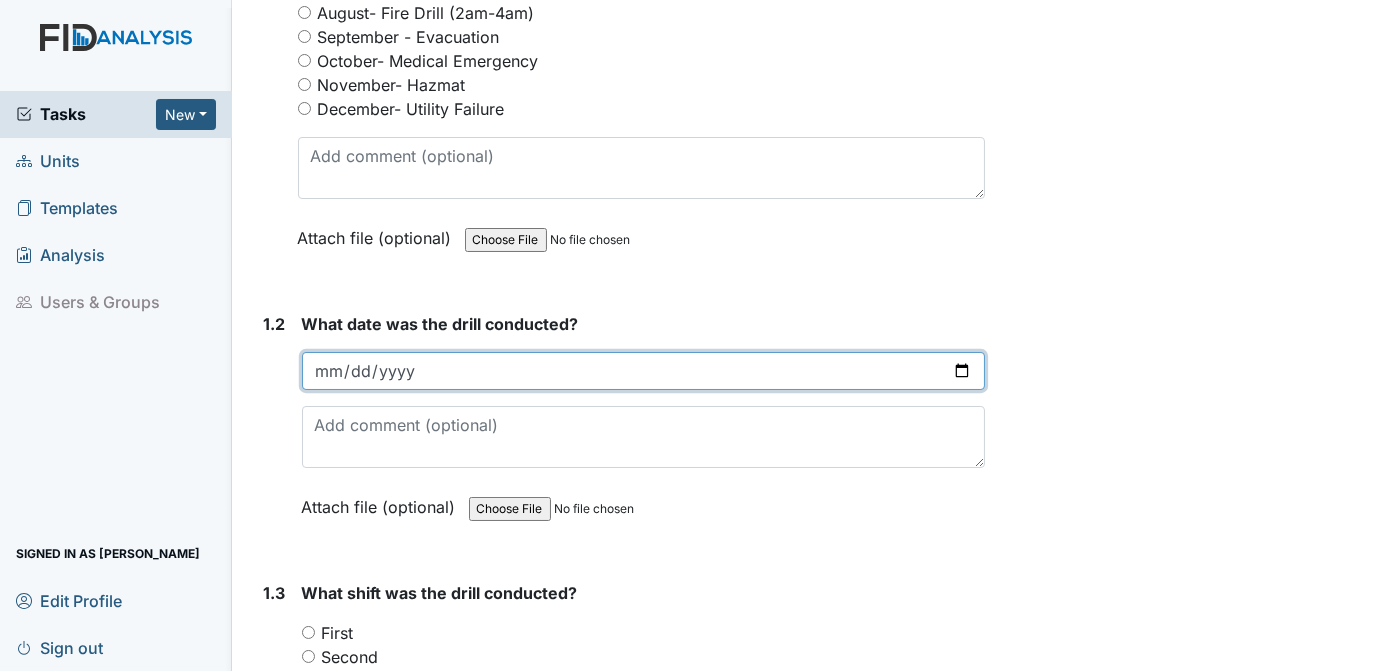 click at bounding box center [644, 371] 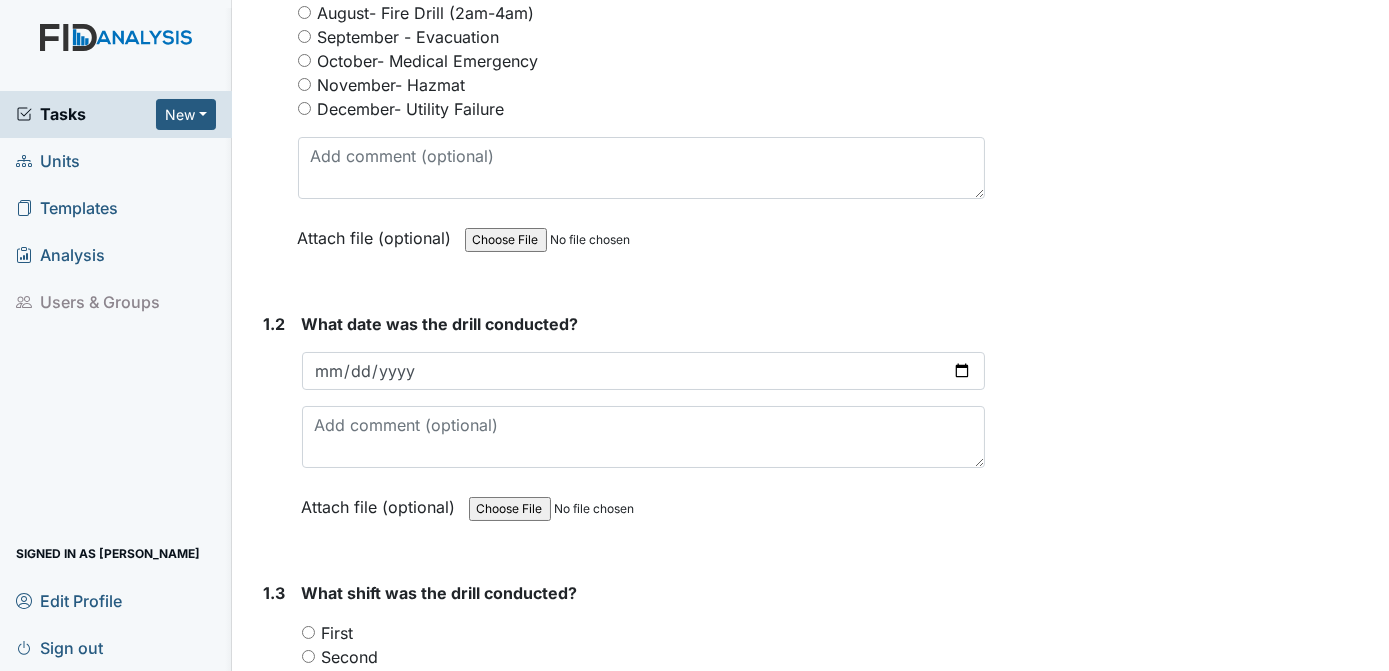 click on "1. Drill Information
1.1
What drill is being conducted?
You must select one of the below options.
January- Bomb Threat
February- Epidemic
March-Tornado
April- Missing Consumer
May- Natrual Disaster
June-Workplace Violence
July- Wild Fire
August- Fire Drill (2am-4am)
September - Evacuation
October- Medical Emergency
November- Hazmat
December- Utility Failure
Attach file (optional)
You can upload .pdf, .txt, .jpg, .jpeg, .png, .csv, .xls, or .doc files under 100MB.
1.2
What date was the drill conducted?
2025-07-11
Attach file (optional)
You can upload .pdf, .txt, .jpg, .jpeg, .png, .csv, .xls, or .doc files under 100MB.
1.3
What shift was the drill conducted?
You must select one of the below options.
First
Second
Third" at bounding box center (621, 1554) 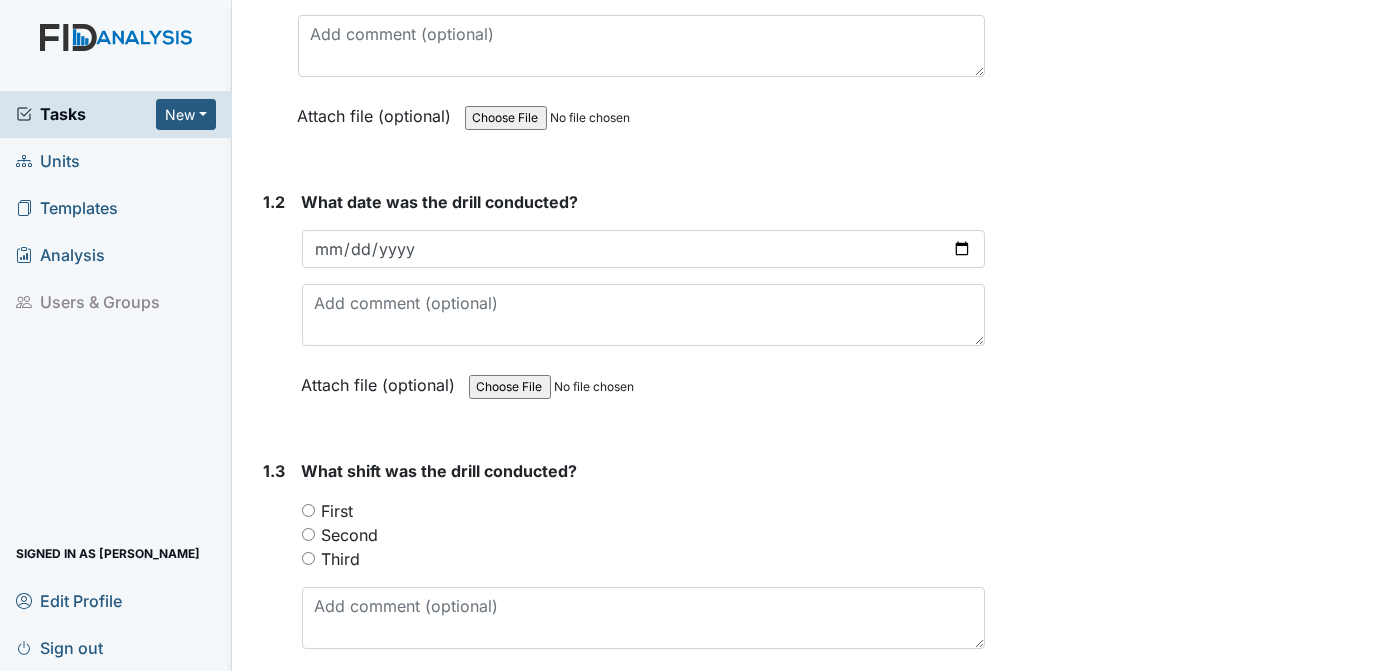 scroll, scrollTop: 598, scrollLeft: 0, axis: vertical 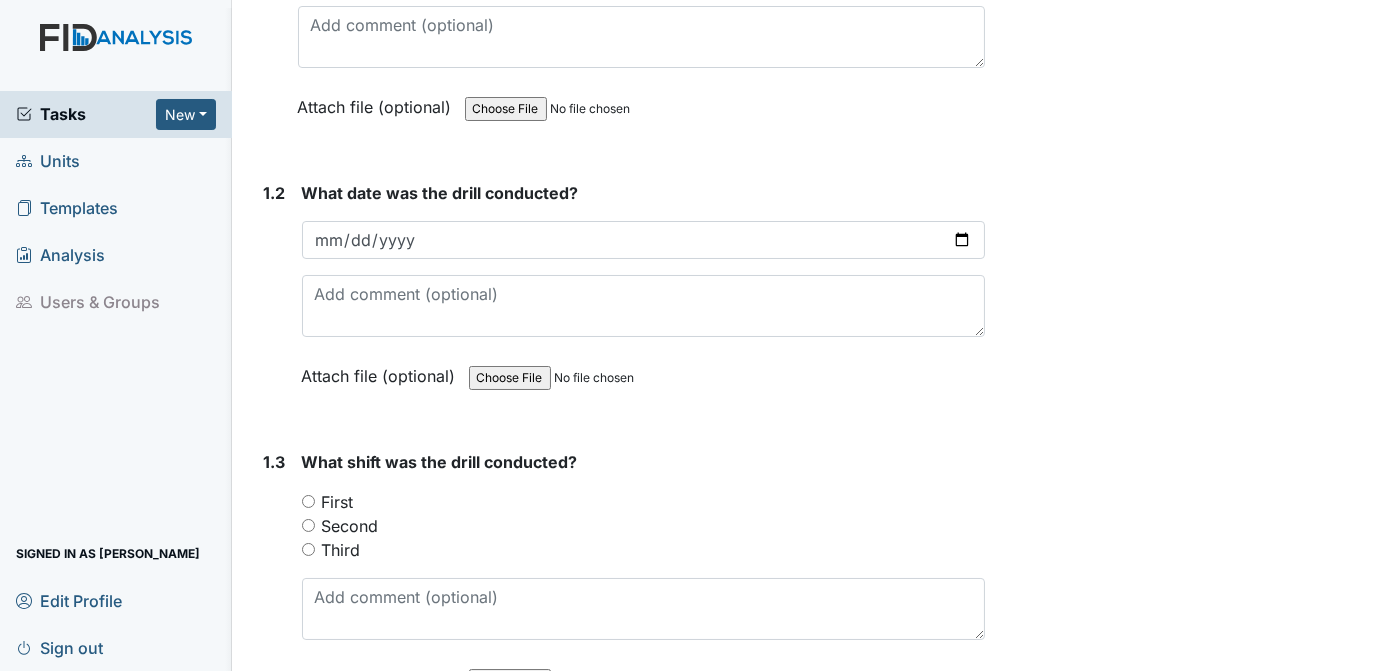 click on "Third" at bounding box center [308, 549] 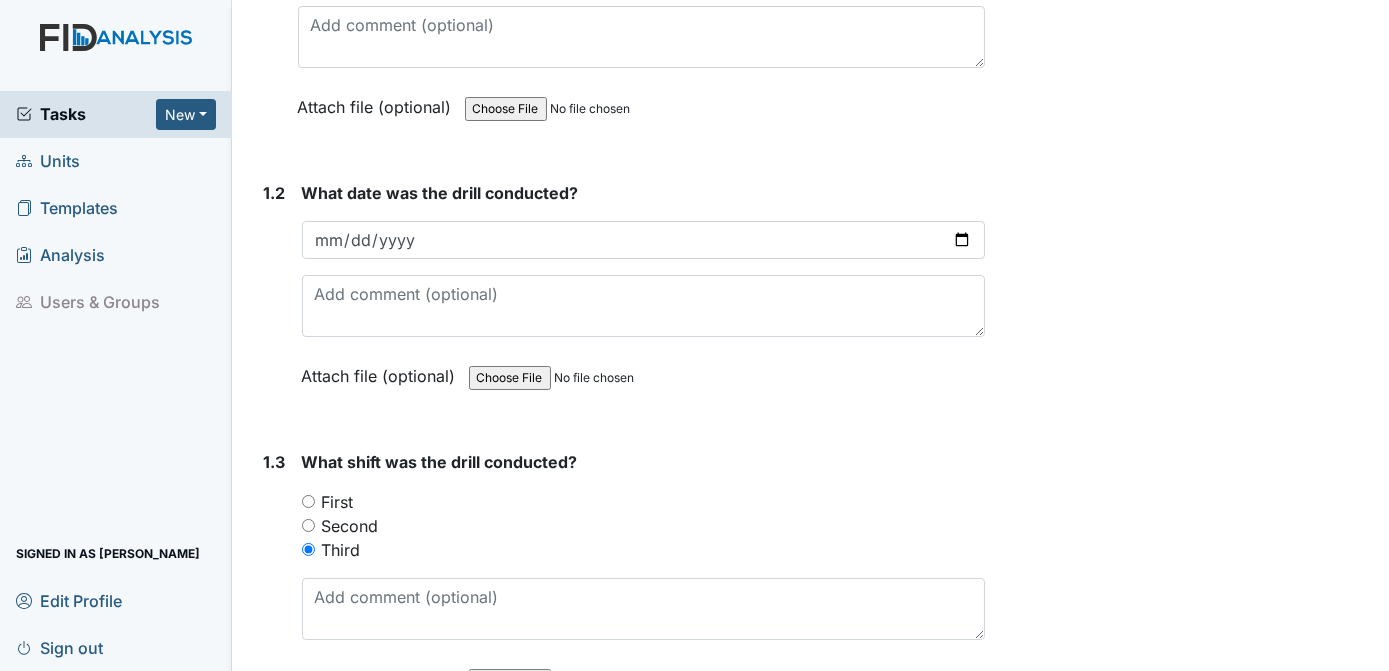 click on "Archive Task
×
Are you sure you want to archive this task? It will appear as incomplete on reports.
Archive
Delete Task
×
Are you sure you want to delete this task?
Delete
Save
Tracie Ponton assigned on Jul 14, 2025." at bounding box center (1190, 1328) 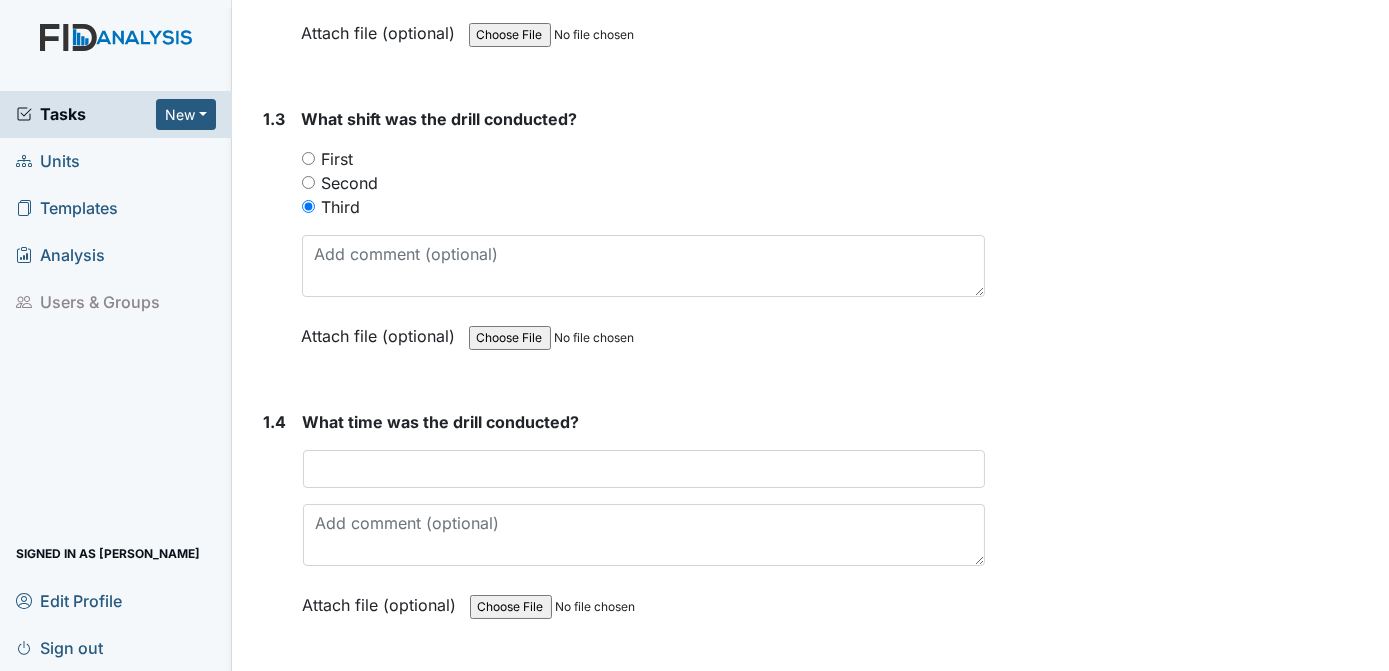 scroll, scrollTop: 954, scrollLeft: 0, axis: vertical 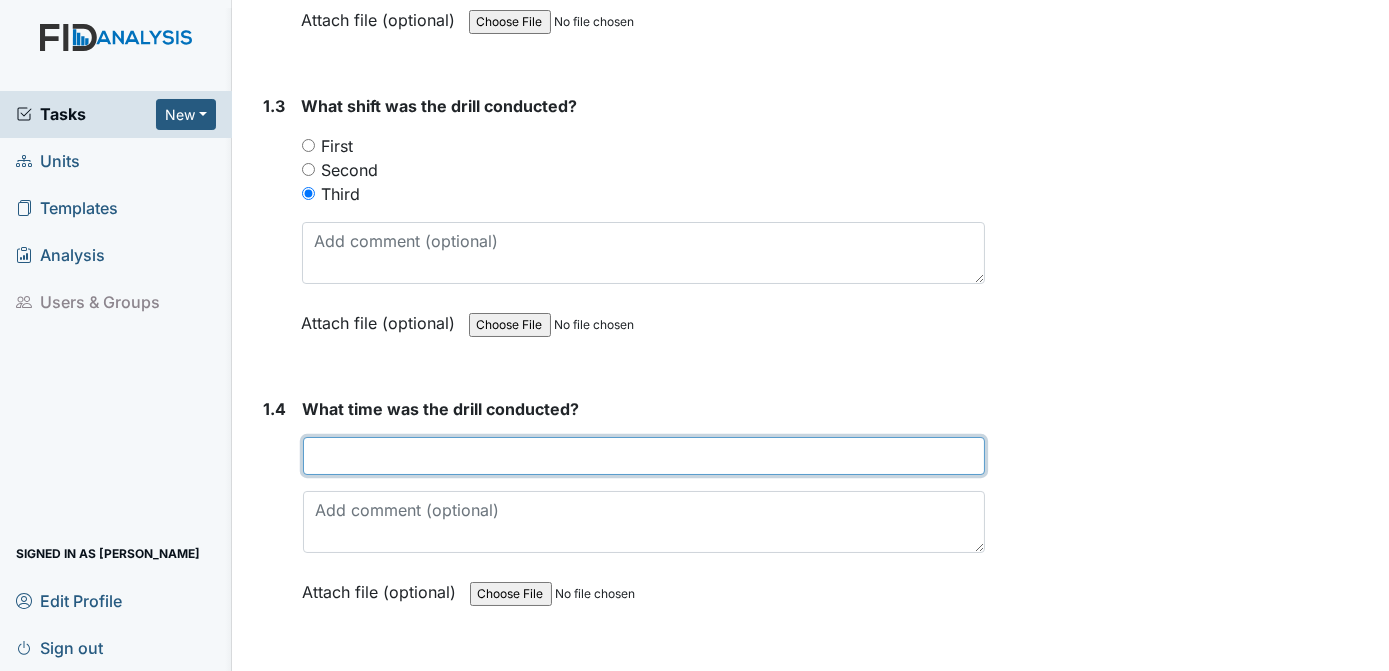 click at bounding box center [644, 456] 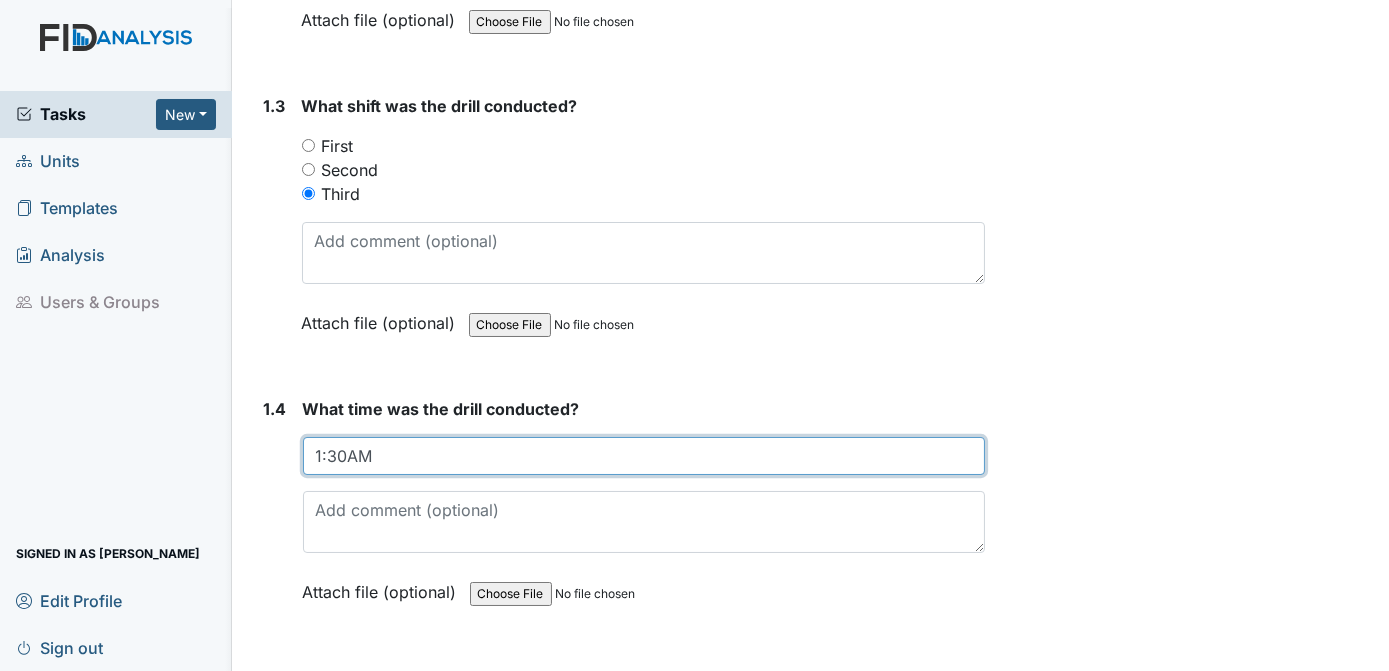 type on "1:30AM" 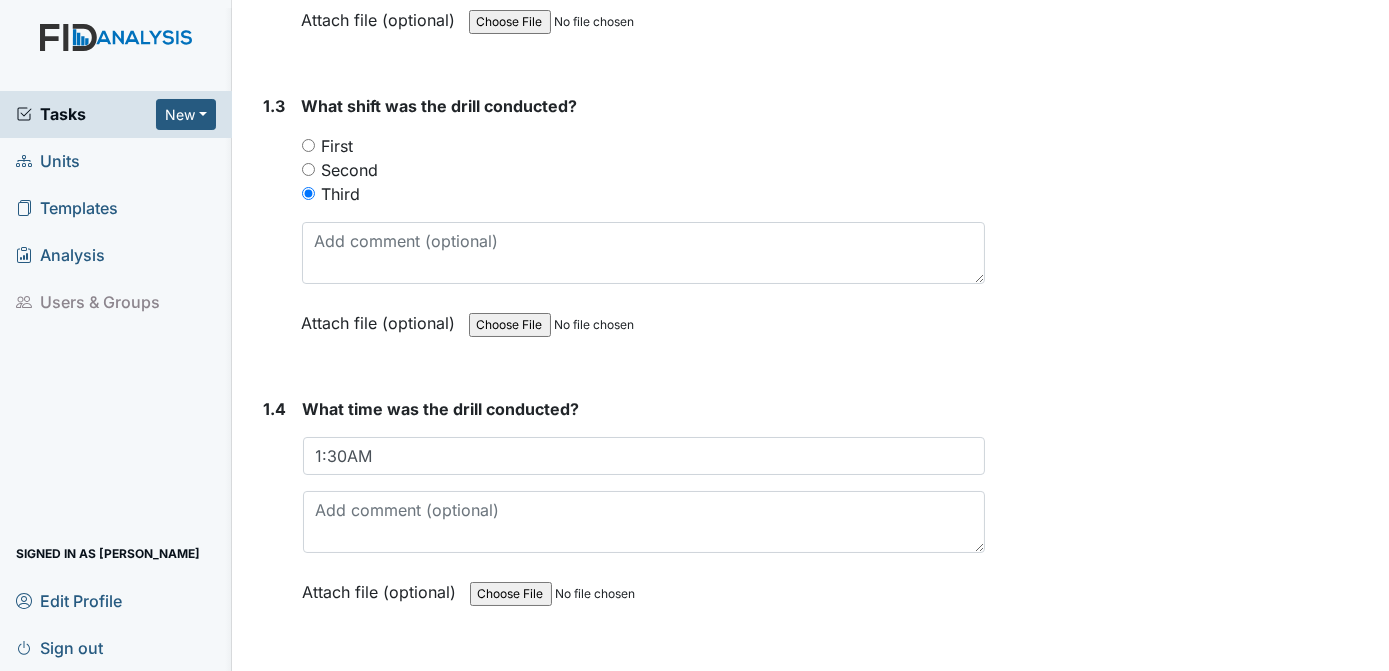 click on "Archive Task
×
Are you sure you want to archive this task? It will appear as incomplete on reports.
Archive
Delete Task
×
Are you sure you want to delete this task?
Delete
Save
Tracie Ponton assigned on Jul 14, 2025." at bounding box center [1190, 972] 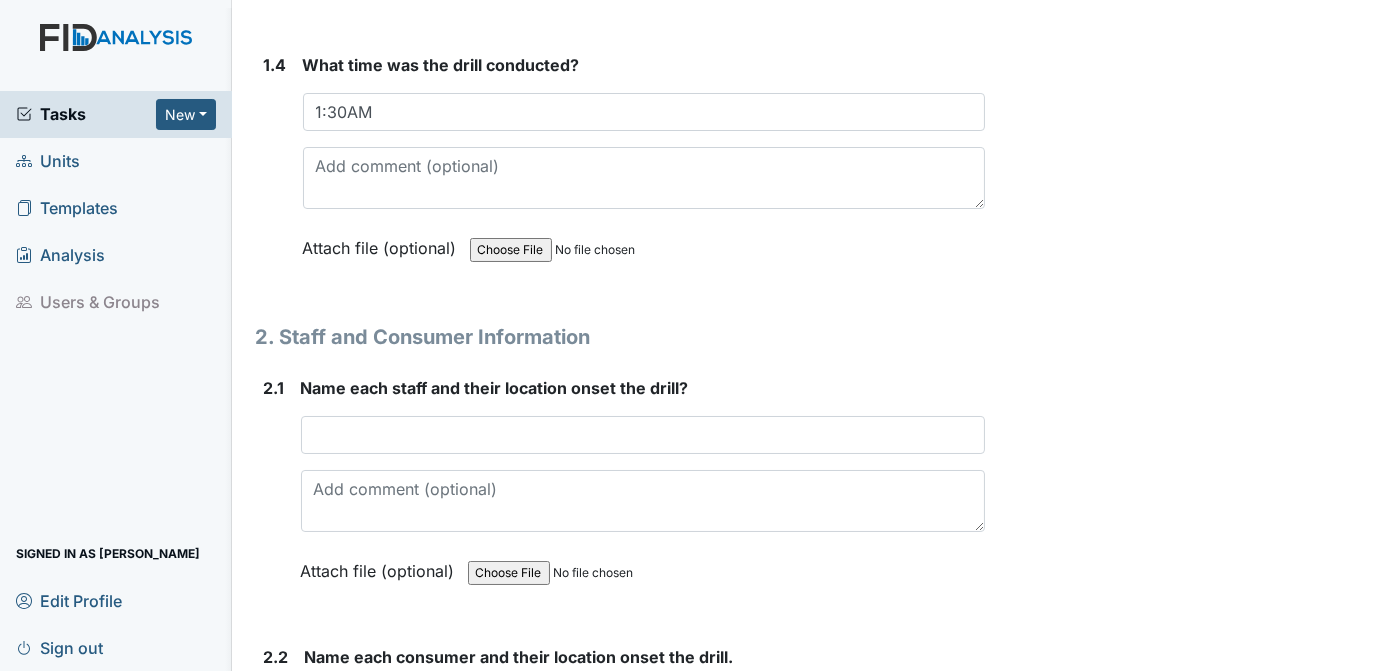 scroll, scrollTop: 1303, scrollLeft: 0, axis: vertical 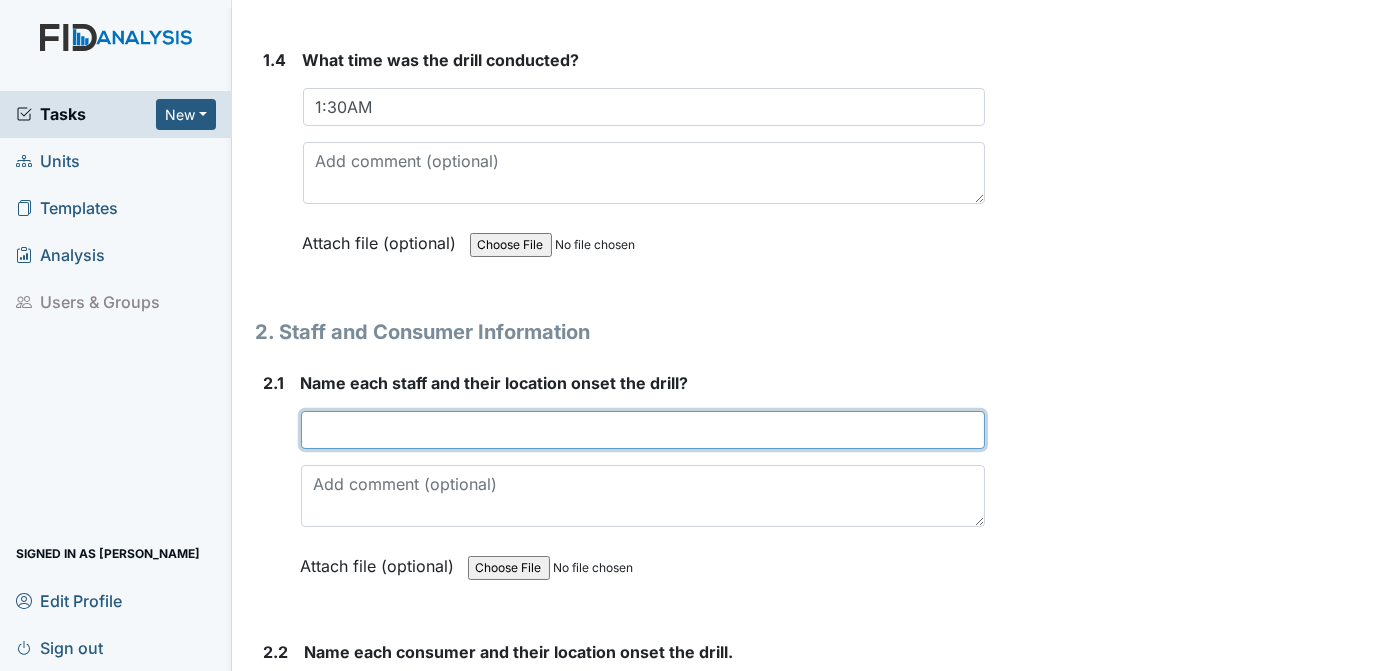 click at bounding box center [643, 430] 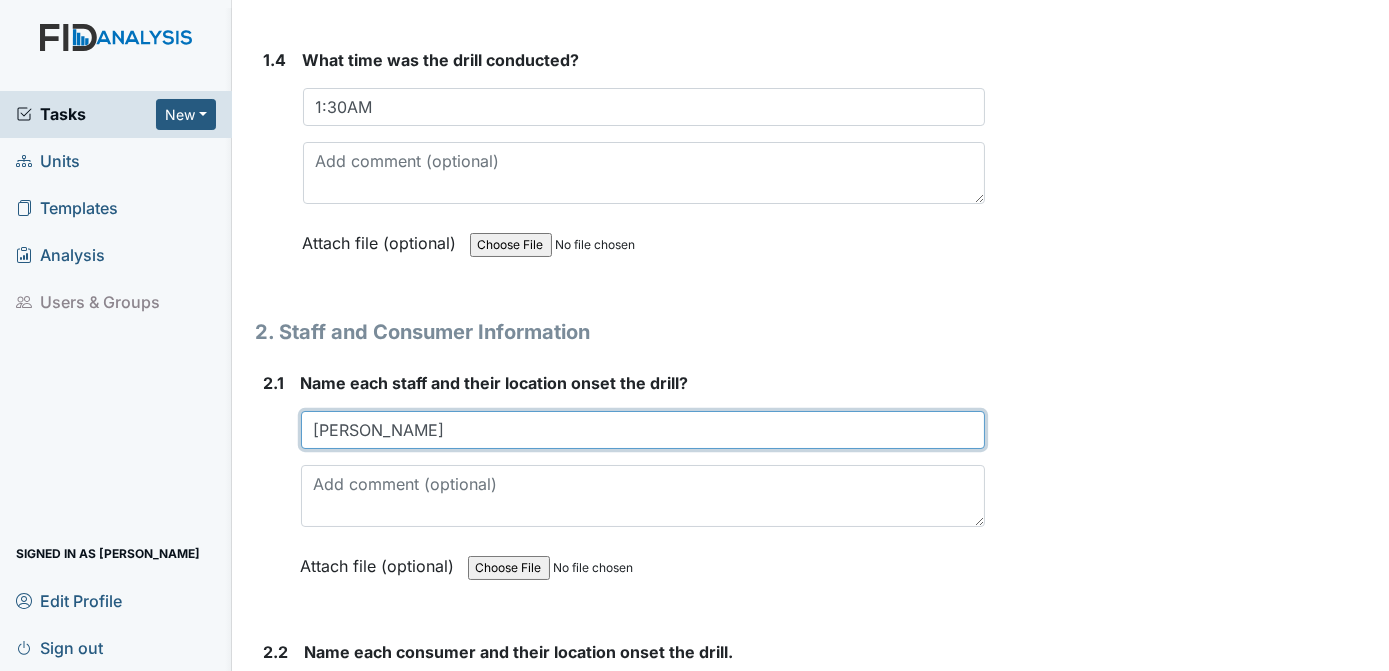 type on "K. HARRINGTON" 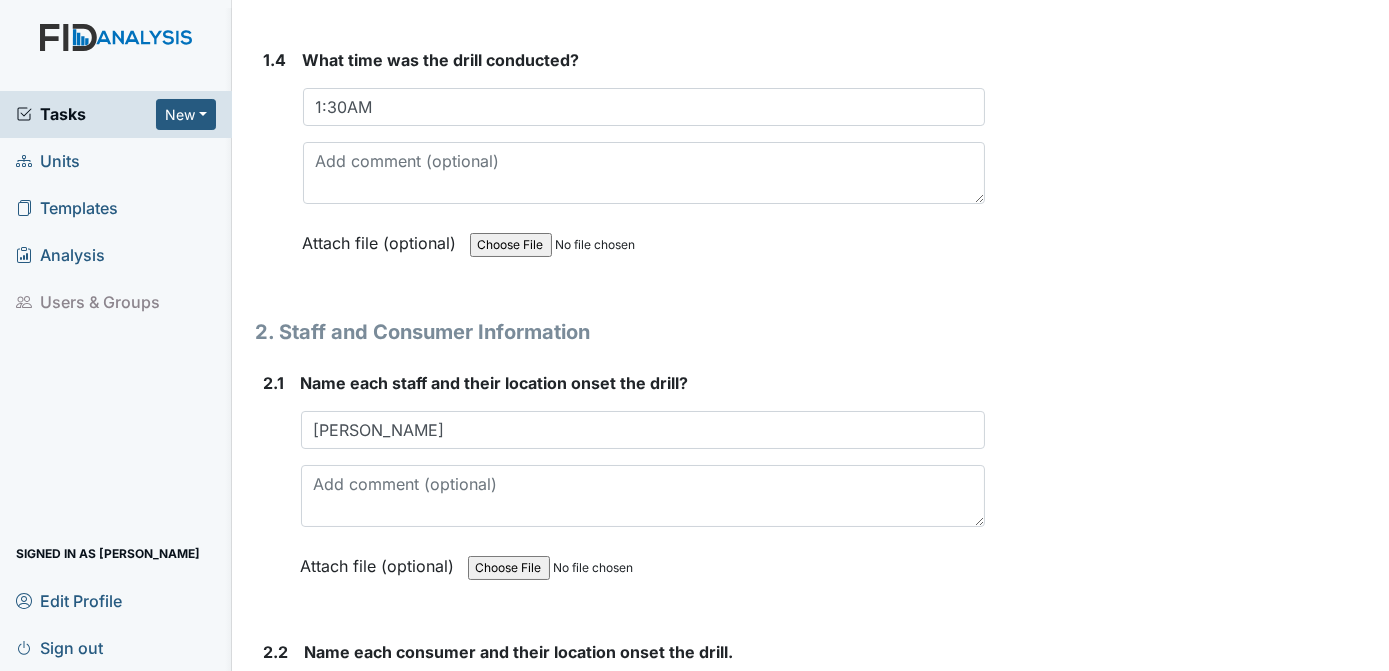 click on "Archive Task
×
Are you sure you want to archive this task? It will appear as incomplete on reports.
Archive
Delete Task
×
Are you sure you want to delete this task?
Delete
Save
Tracie Ponton assigned on Jul 14, 2025." at bounding box center (1190, 623) 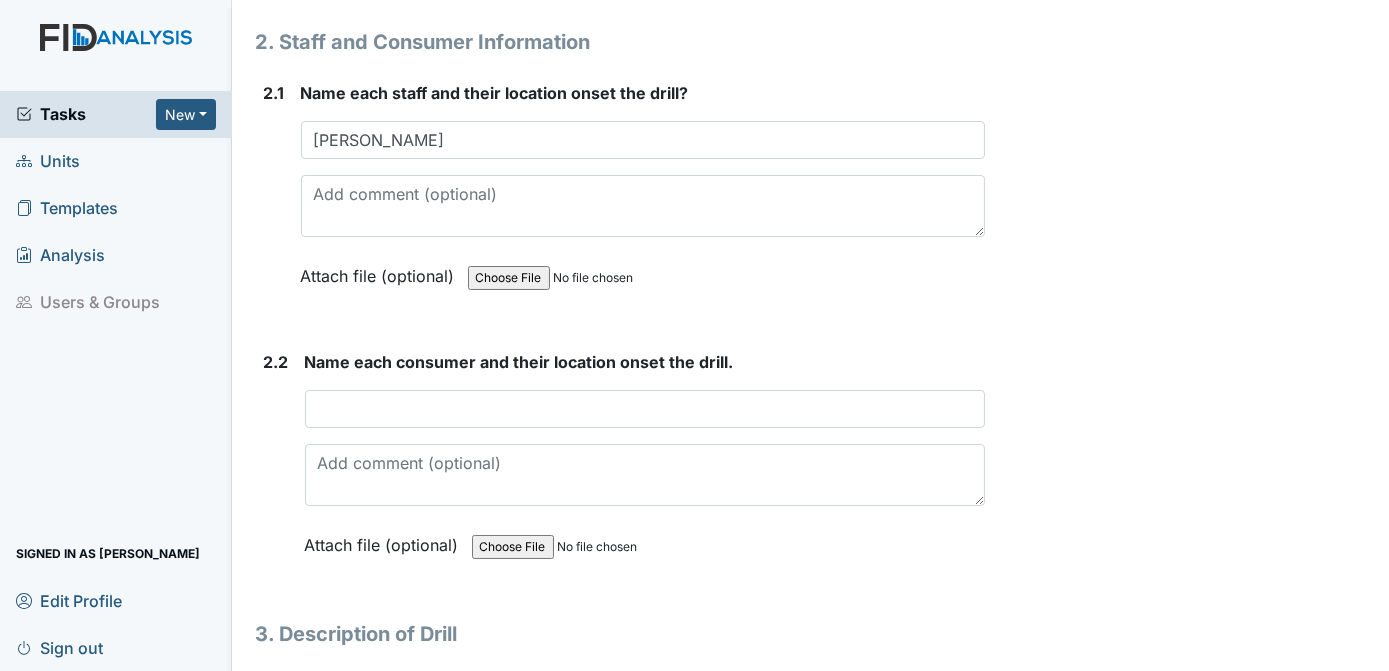 scroll, scrollTop: 1597, scrollLeft: 0, axis: vertical 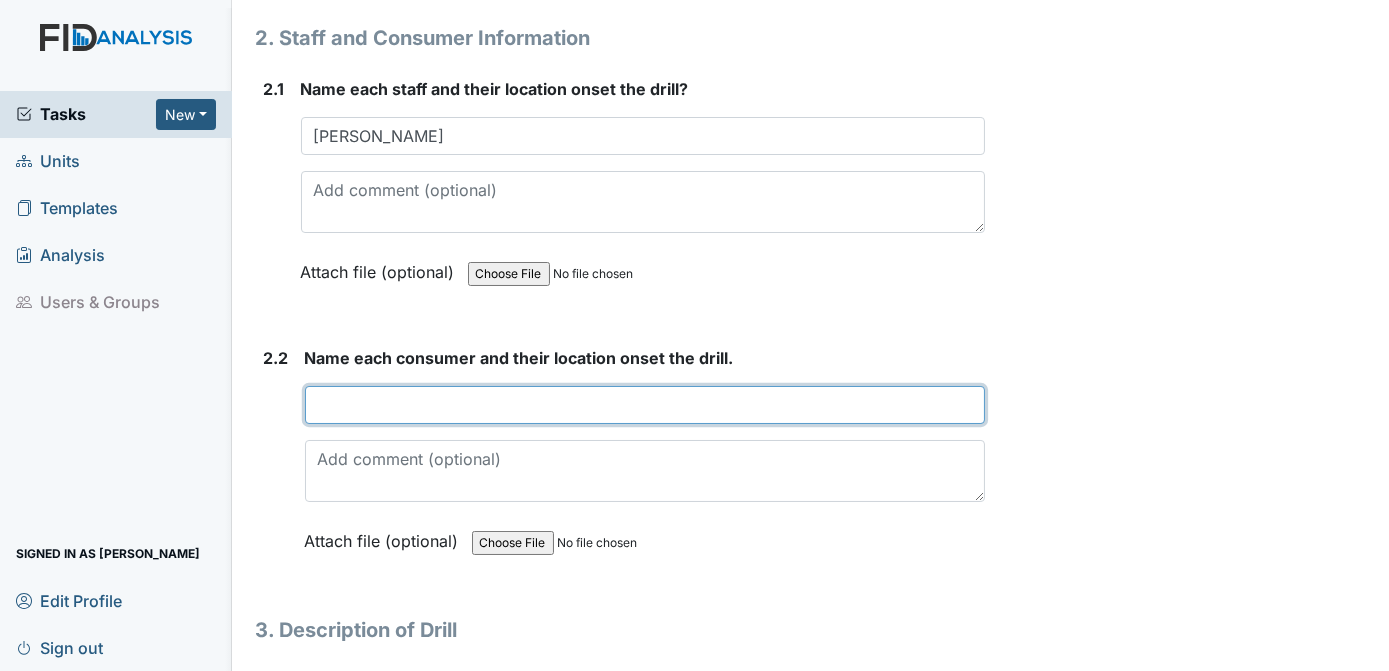 click at bounding box center (645, 405) 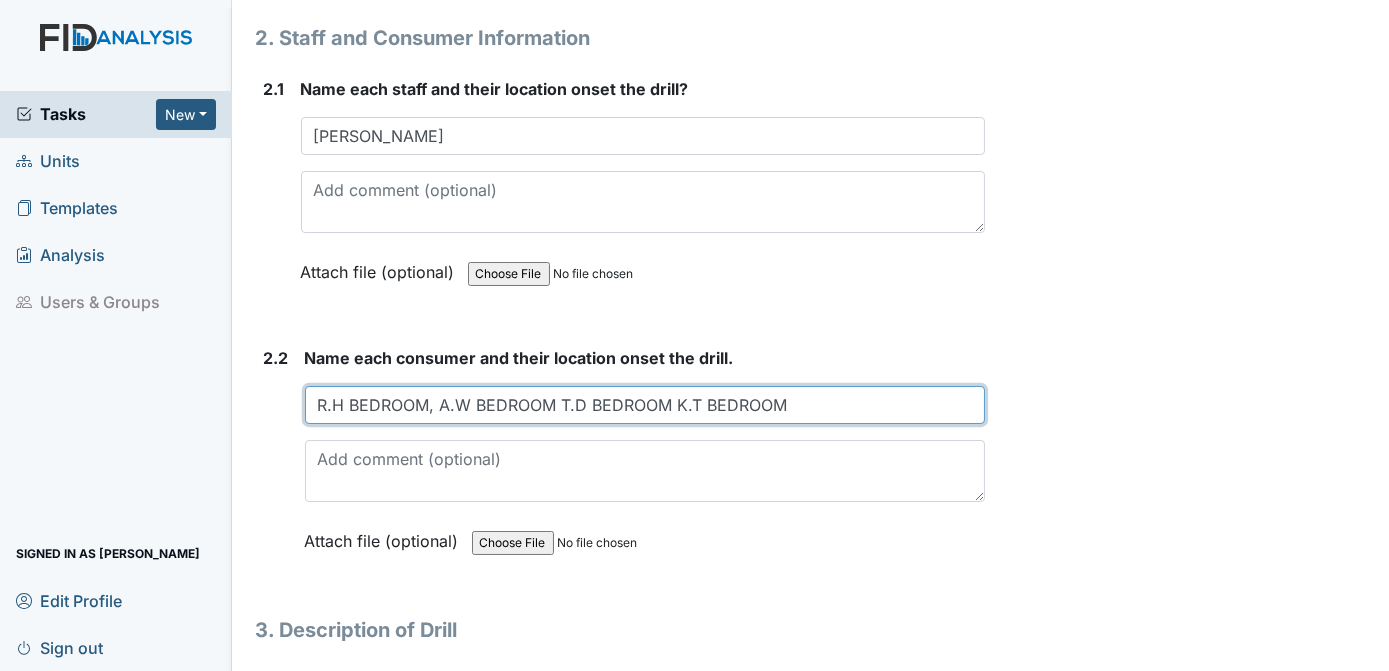 type on "R.H BEDROOM, A.W BEDROOM T.D BEDROOM K.T BEDROOM" 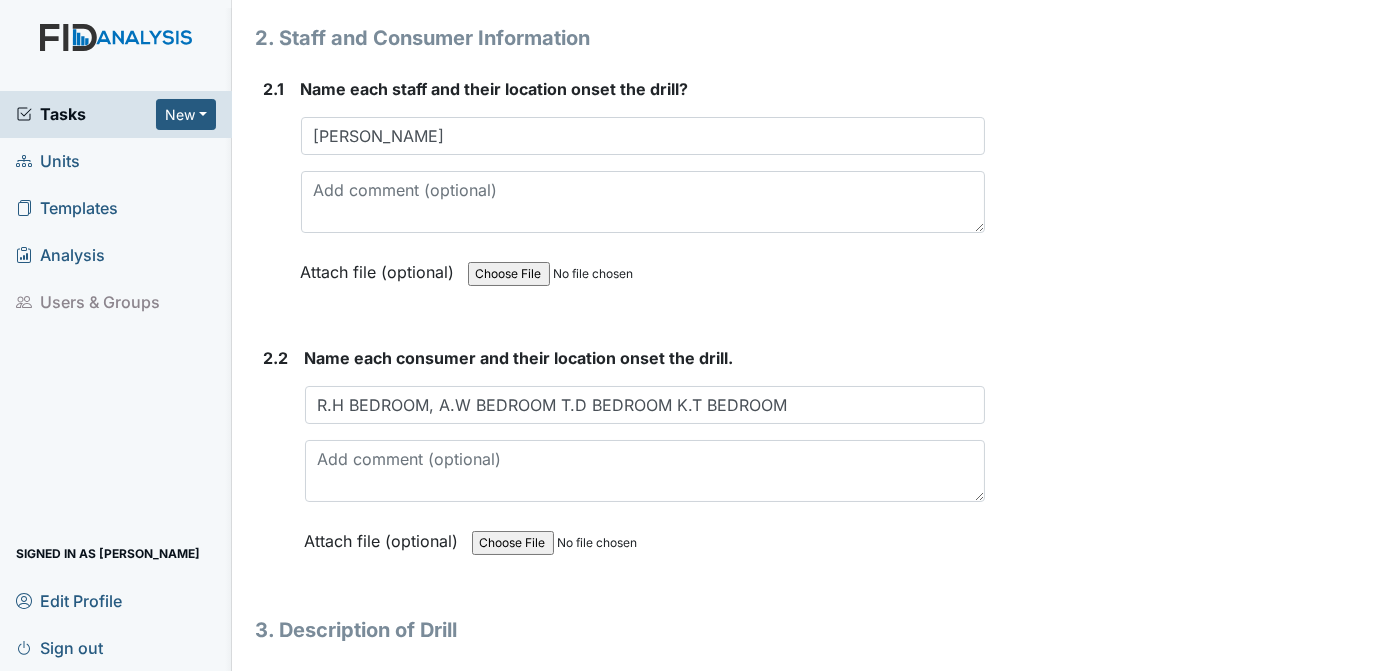 click on "Archive Task
×
Are you sure you want to archive this task? It will appear as incomplete on reports.
Archive
Delete Task
×
Are you sure you want to delete this task?
Delete
Save
Tracie Ponton assigned on Jul 14, 2025." at bounding box center [1190, 329] 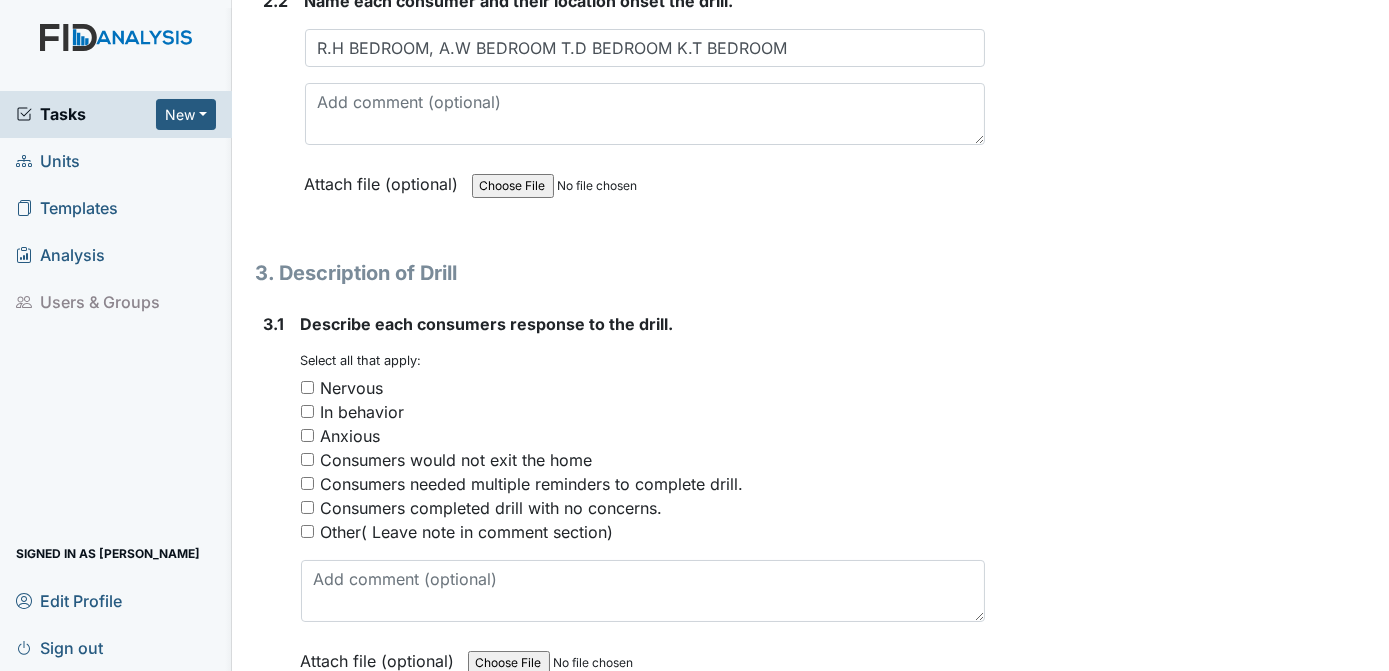 scroll, scrollTop: 1972, scrollLeft: 0, axis: vertical 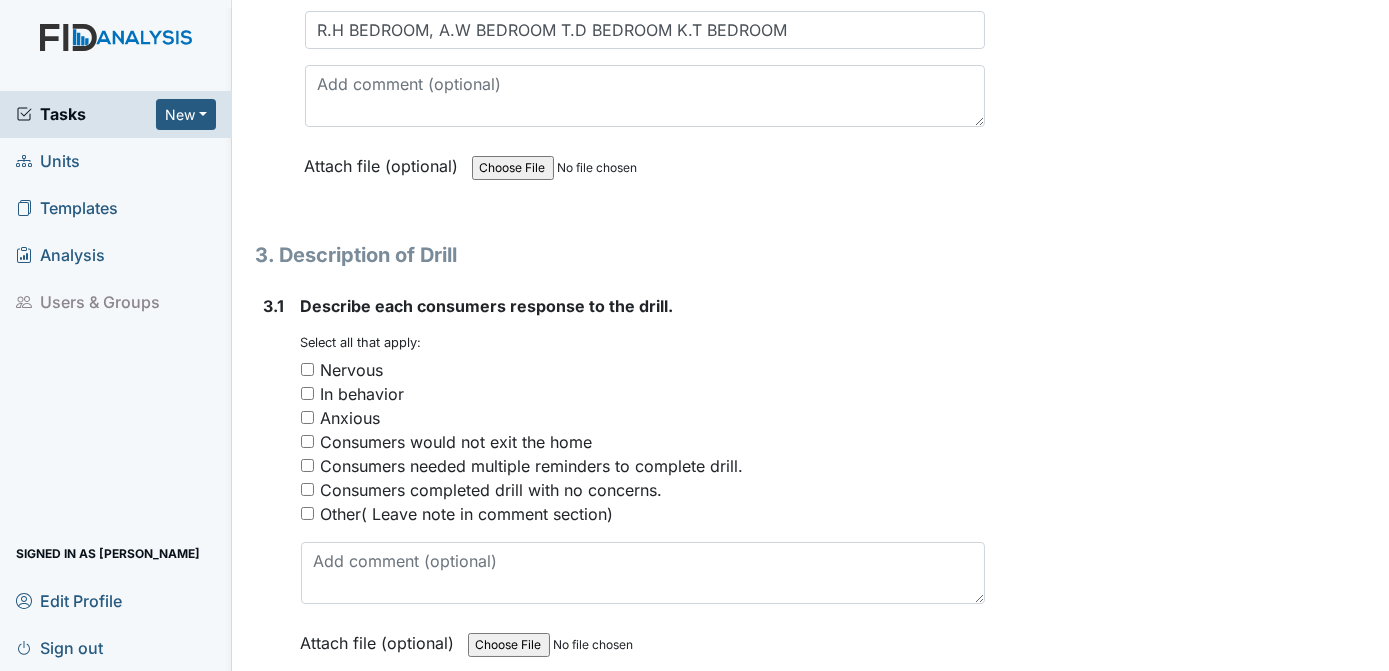 click on "Consumers completed drill with no concerns." at bounding box center (307, 489) 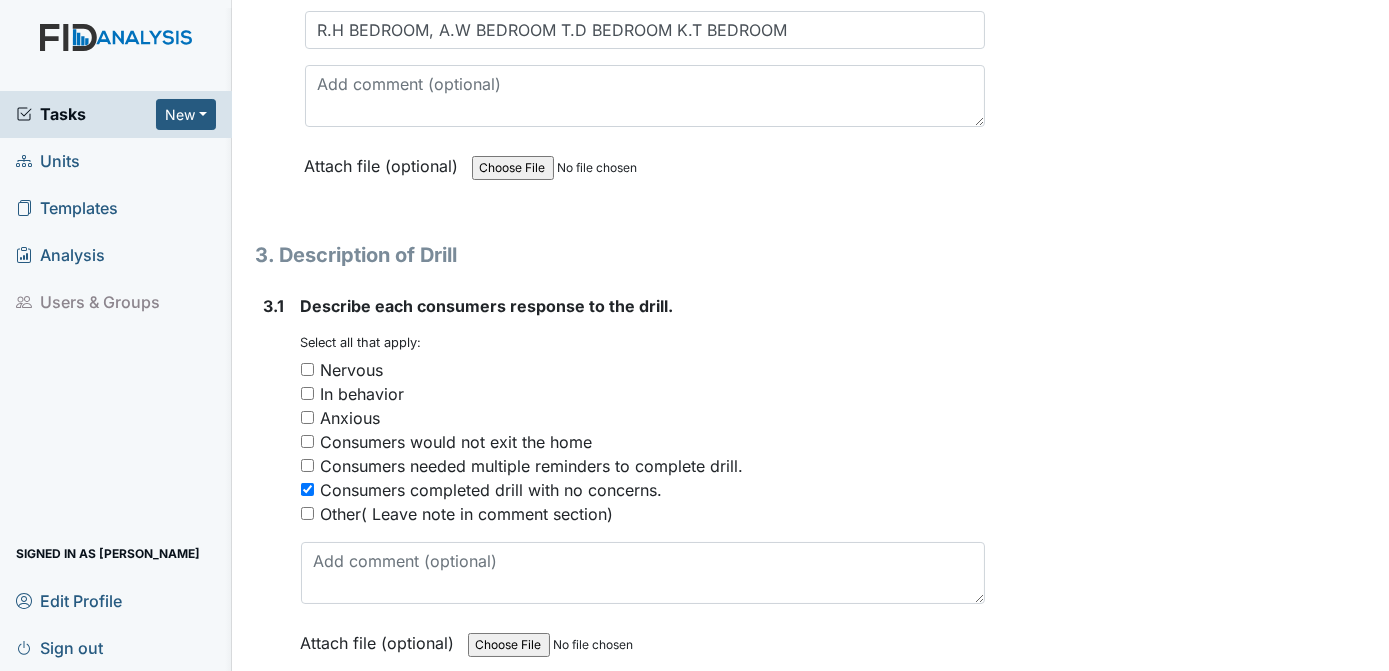 click on "Archive Task
×
Are you sure you want to archive this task? It will appear as incomplete on reports.
Archive
Delete Task
×
Are you sure you want to delete this task?
Delete
Save
Tracie Ponton assigned on Jul 14, 2025." at bounding box center (1190, -46) 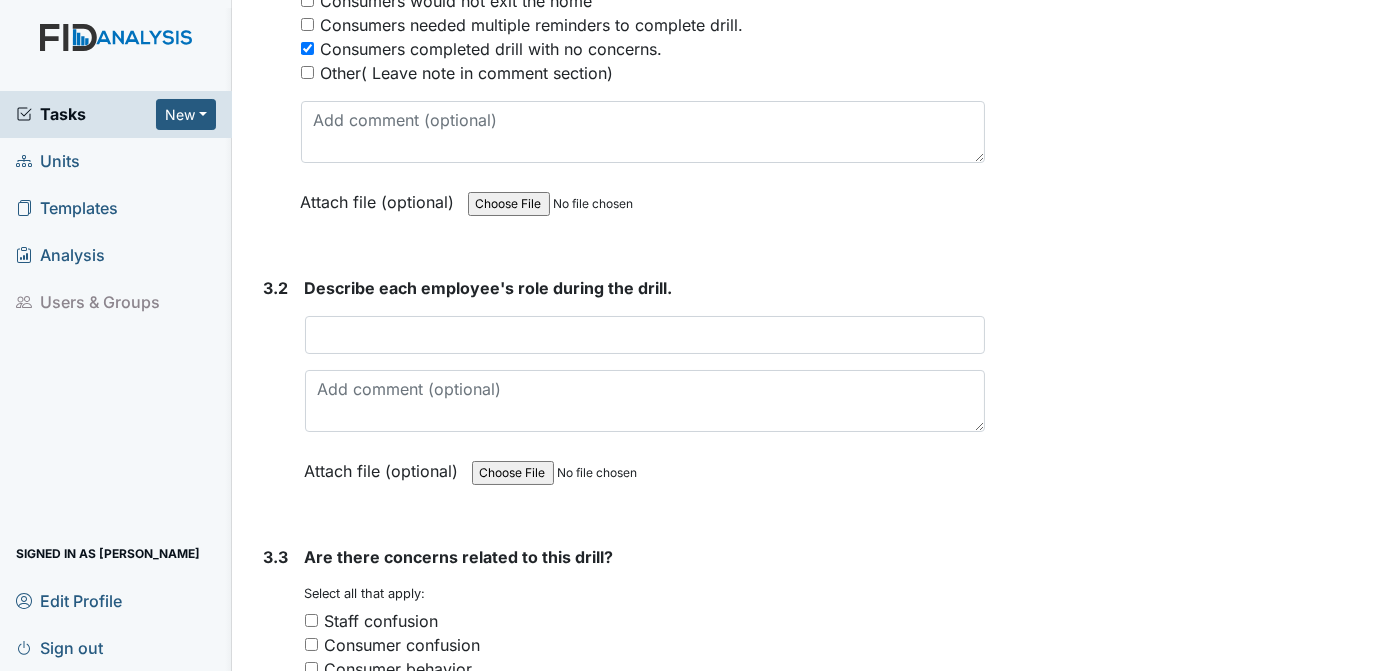scroll, scrollTop: 2417, scrollLeft: 0, axis: vertical 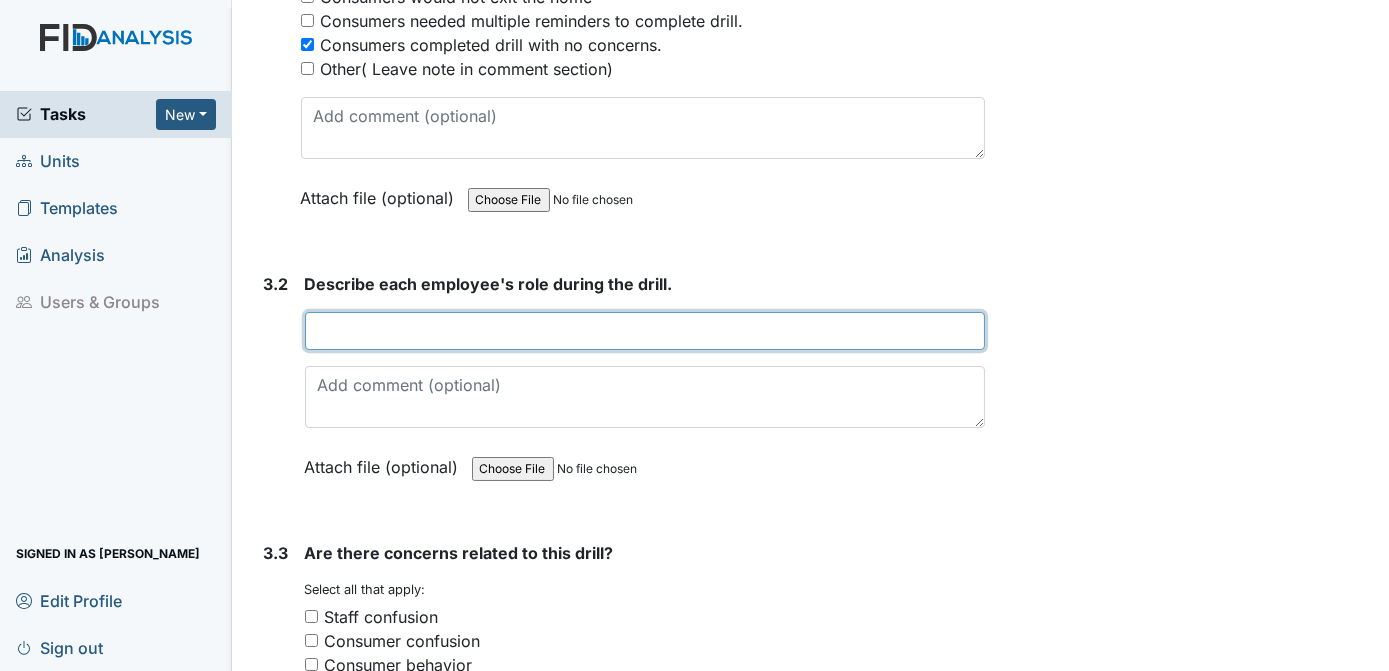 click at bounding box center [645, 331] 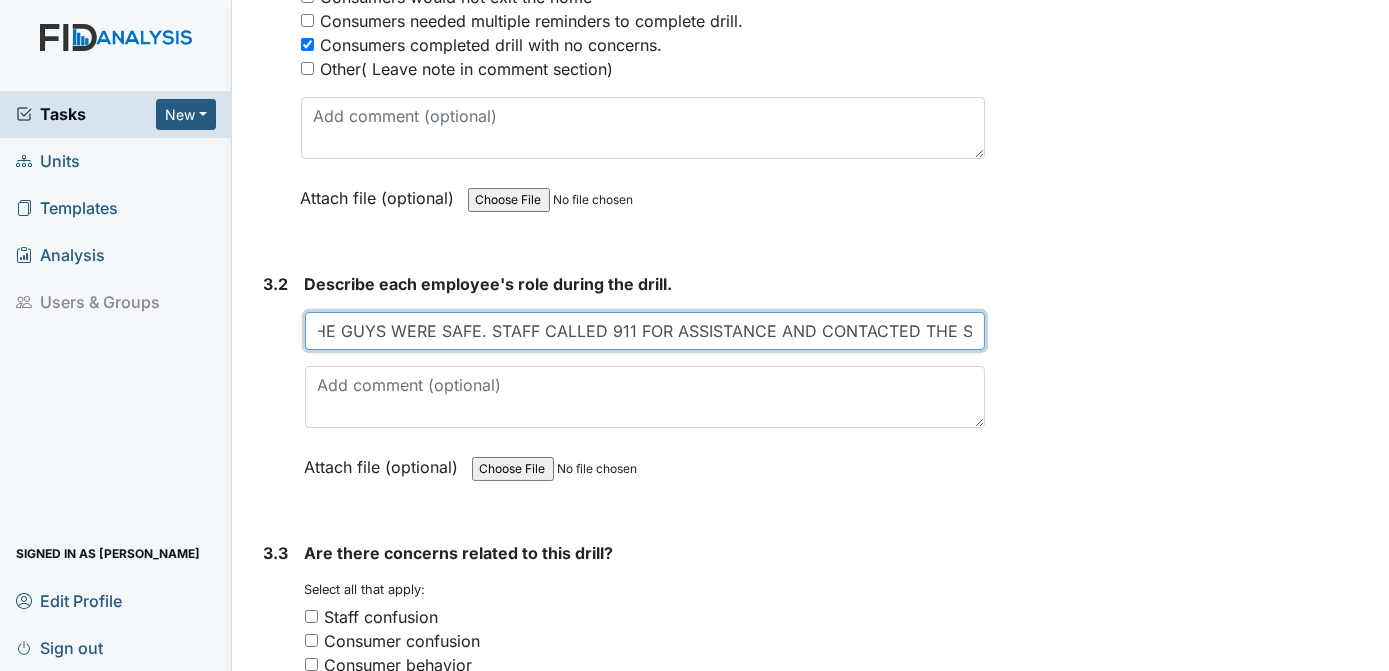 scroll, scrollTop: 0, scrollLeft: 1709, axis: horizontal 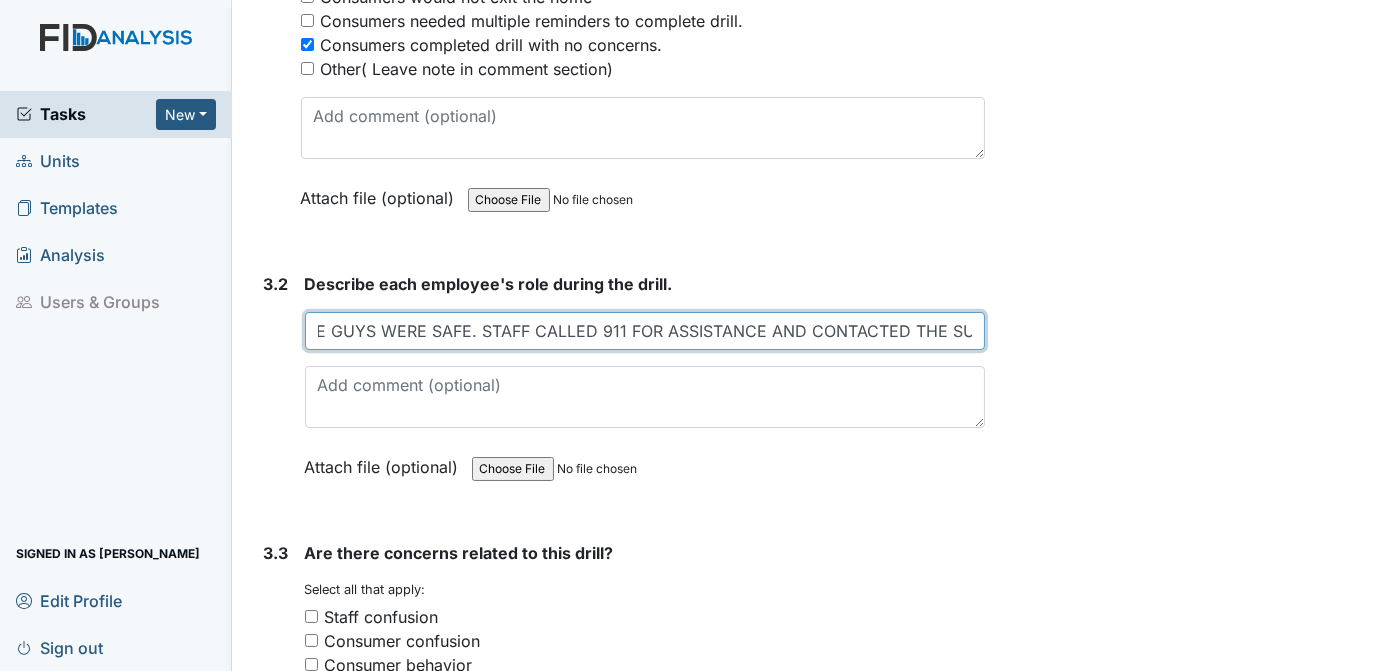 click on "STAFF SMELLED SMOKE, LOOKED OUT THE WINDOW AND OBSERVED THE WOODS ON FIRE. THE STAFF GATHERED GUYS TOGETHER IN THE LIVINGROOM. ALL WINDOWS WERE CLOSED. STAFF MADE SURE THE GUYS WERE SAFE. STAFF CALLED 911 FOR ASSISTANCE AND CONTACTED THE SUOERVISOR" at bounding box center [645, 331] 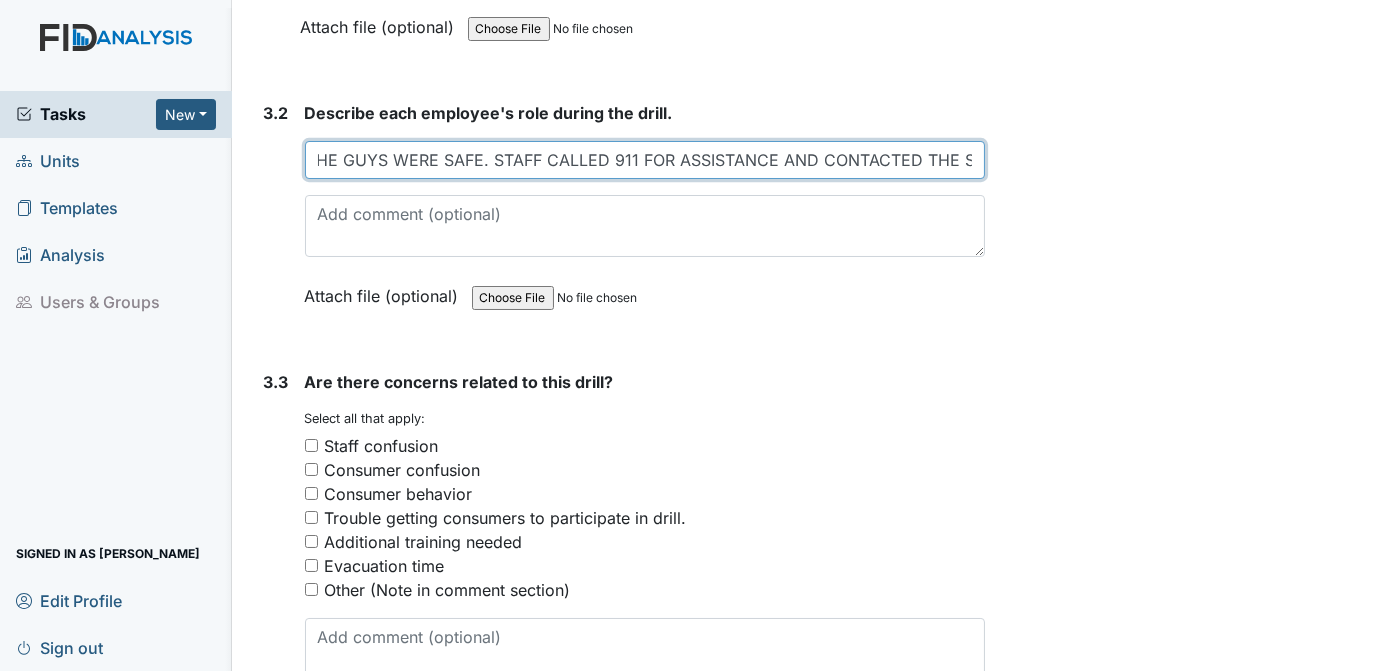 scroll, scrollTop: 2592, scrollLeft: 0, axis: vertical 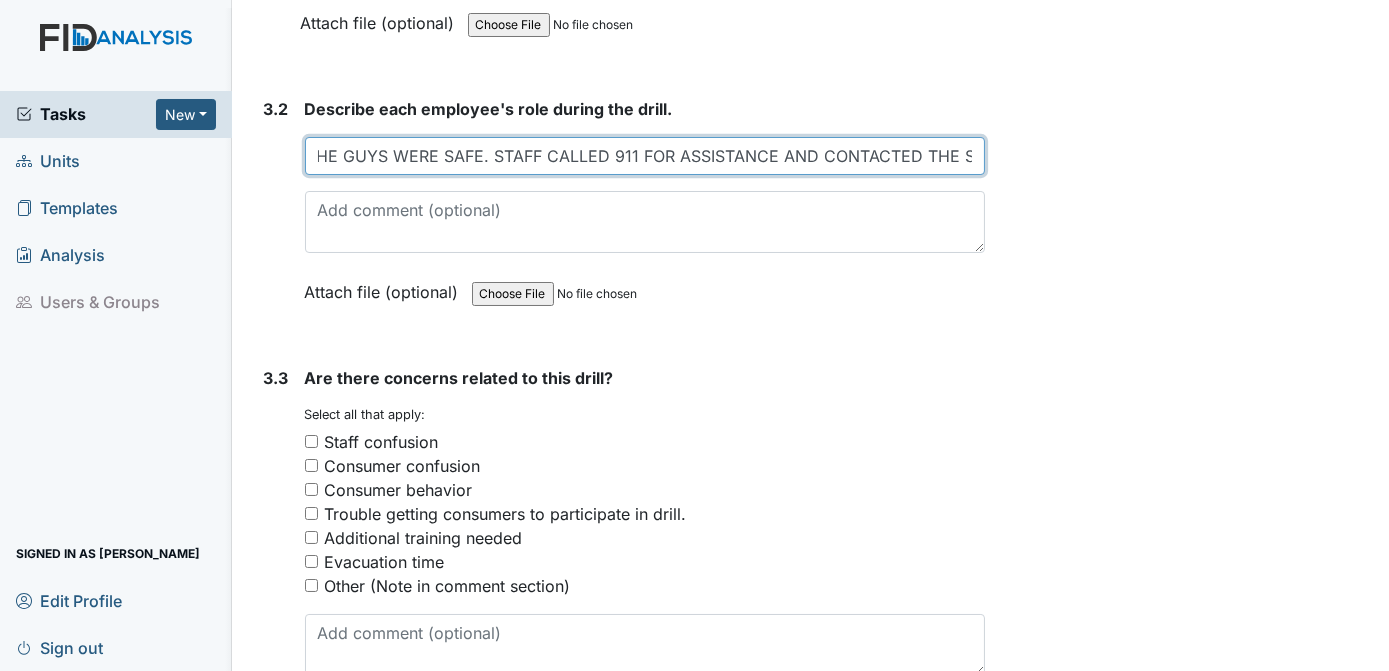 type on "STAFF SMELLED SMOKE, LOOKED OUT THE WINDOW AND OBSERVED THE WOODS ON FIRE. THE STAFF GATHERED GUYS TOGETHER IN THE LIVINGROOM. ALL WINDOWS WERE CLOSED. STAFF MADE SURE THE GUYS WERE SAFE. STAFF CALLED 911 FOR ASSISTANCE AND CONTACTED THE SUPERVISOR" 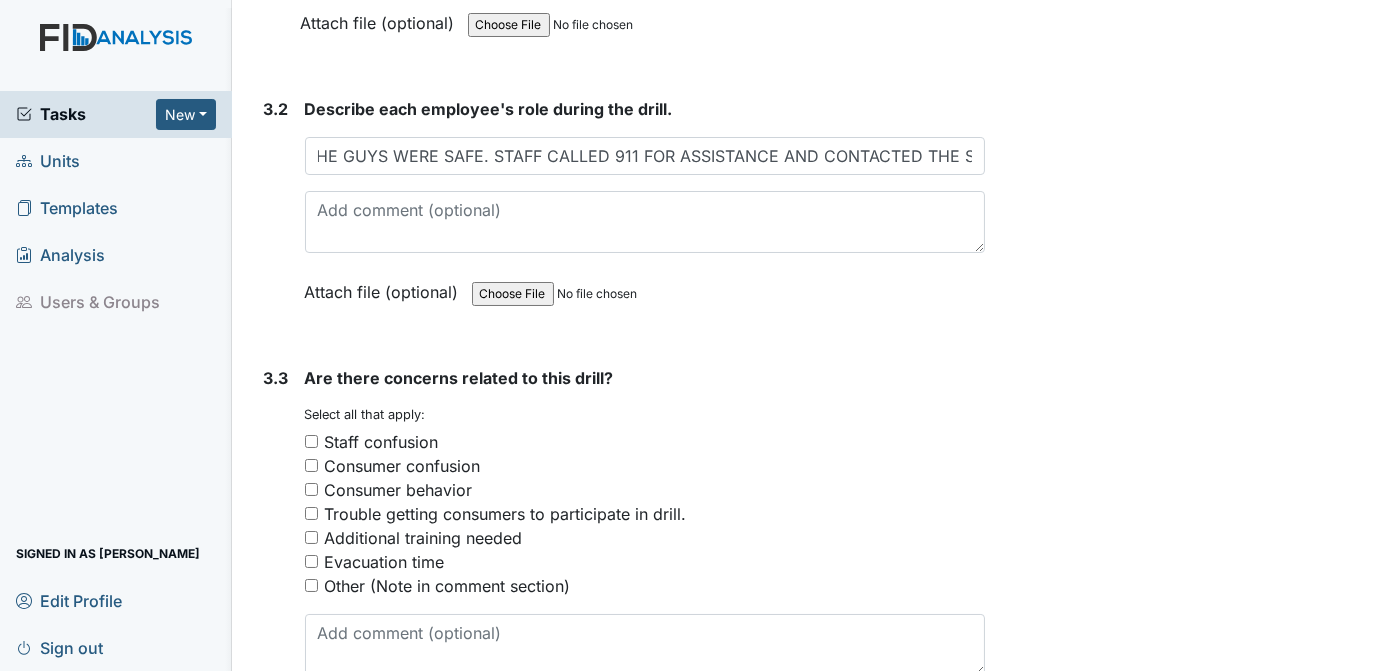scroll, scrollTop: 0, scrollLeft: 0, axis: both 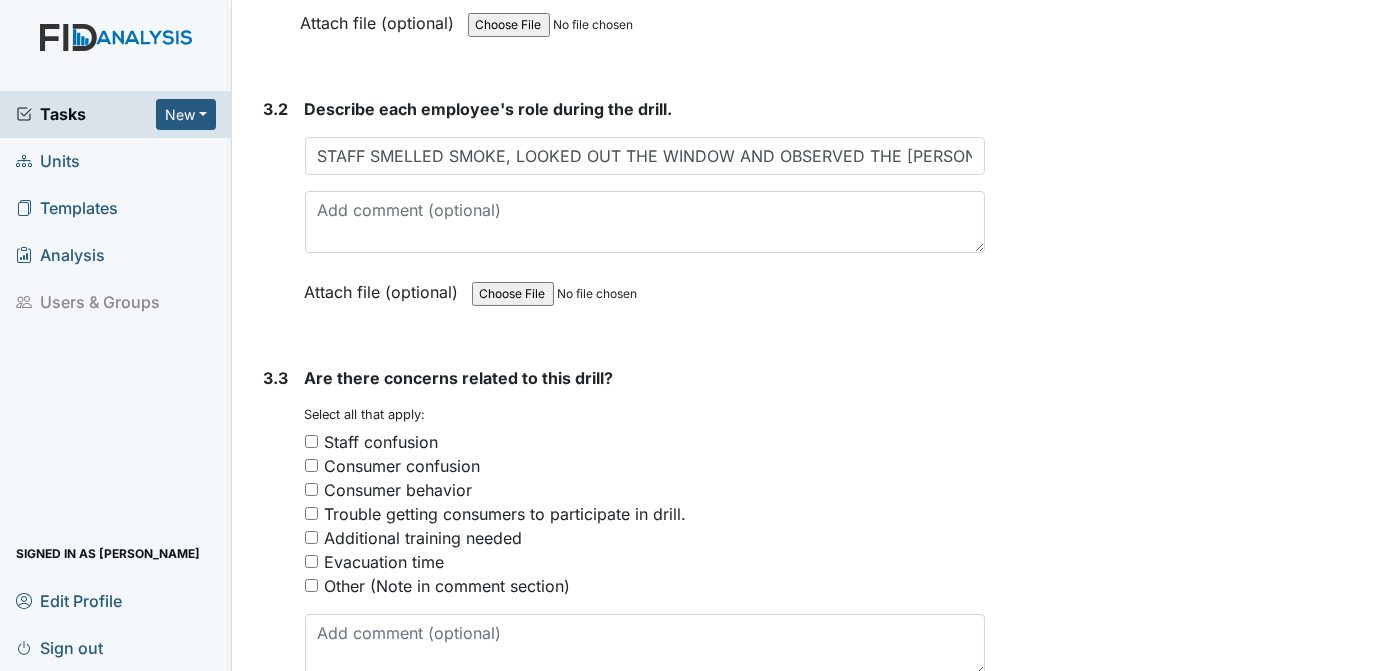 click on "Consumer behavior" at bounding box center (311, 489) 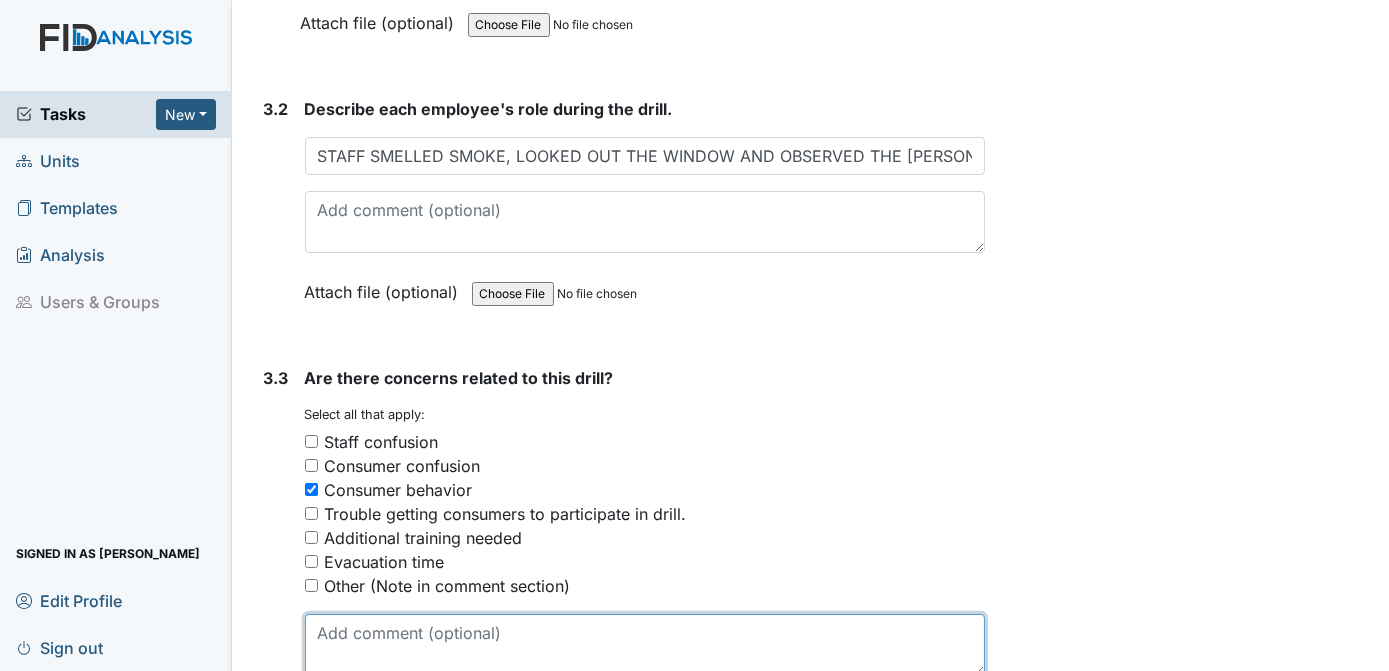 click at bounding box center (645, 645) 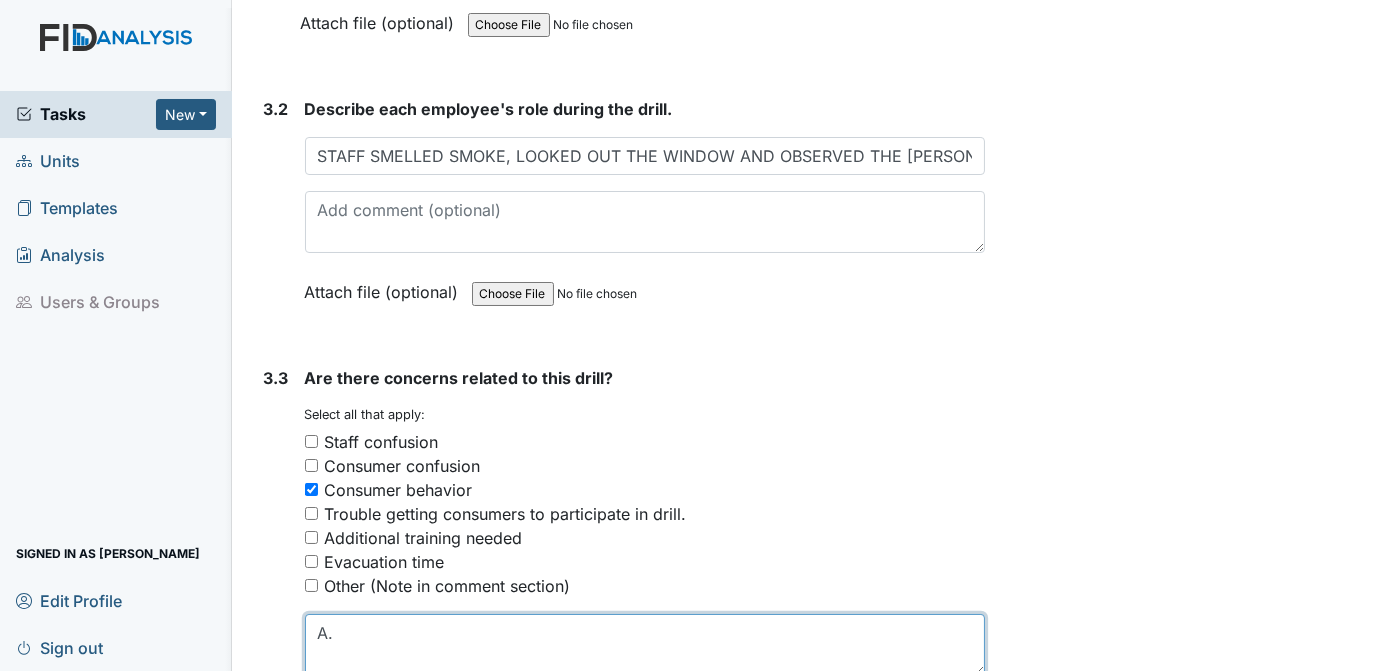 type on "A" 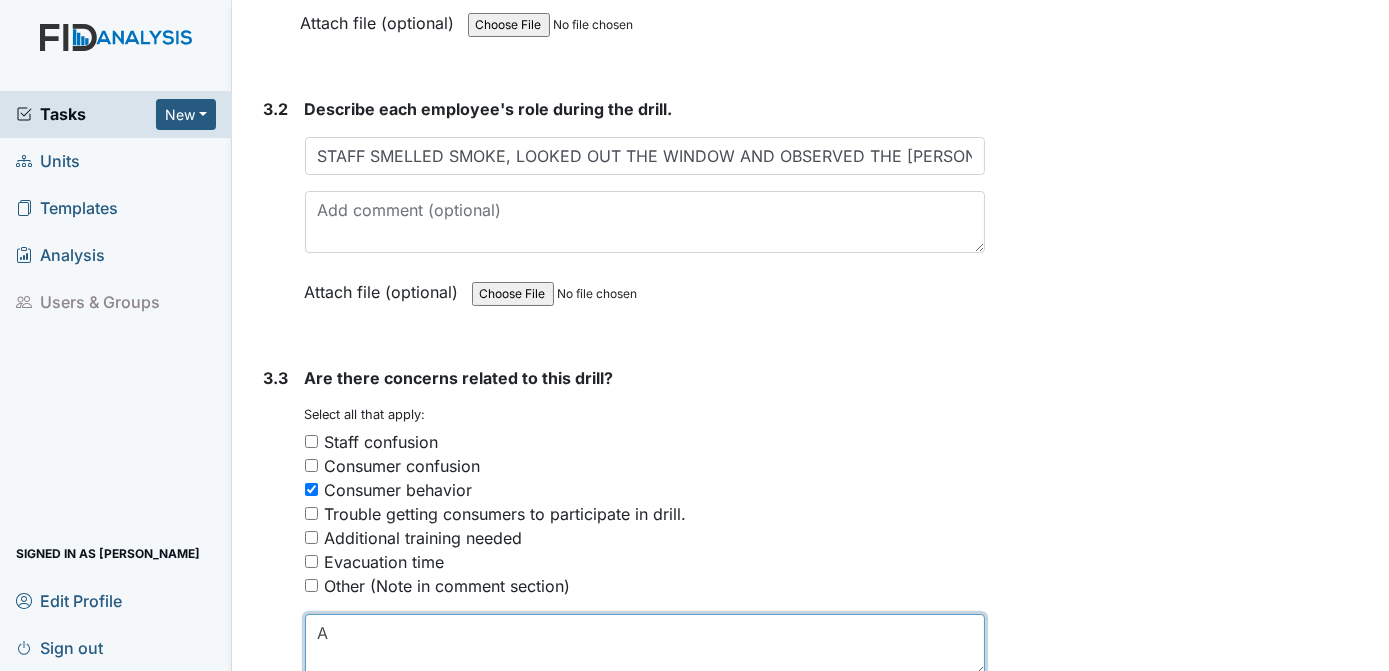 type 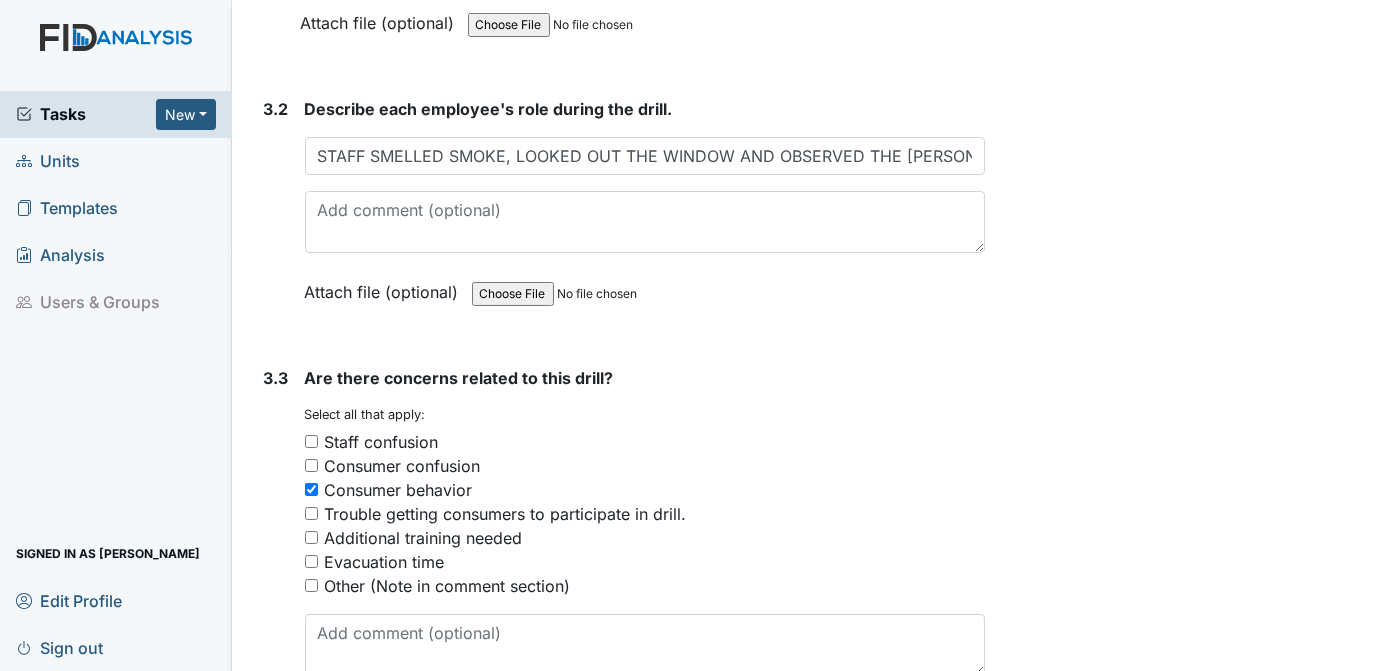 click on "Consumer behavior" at bounding box center [311, 489] 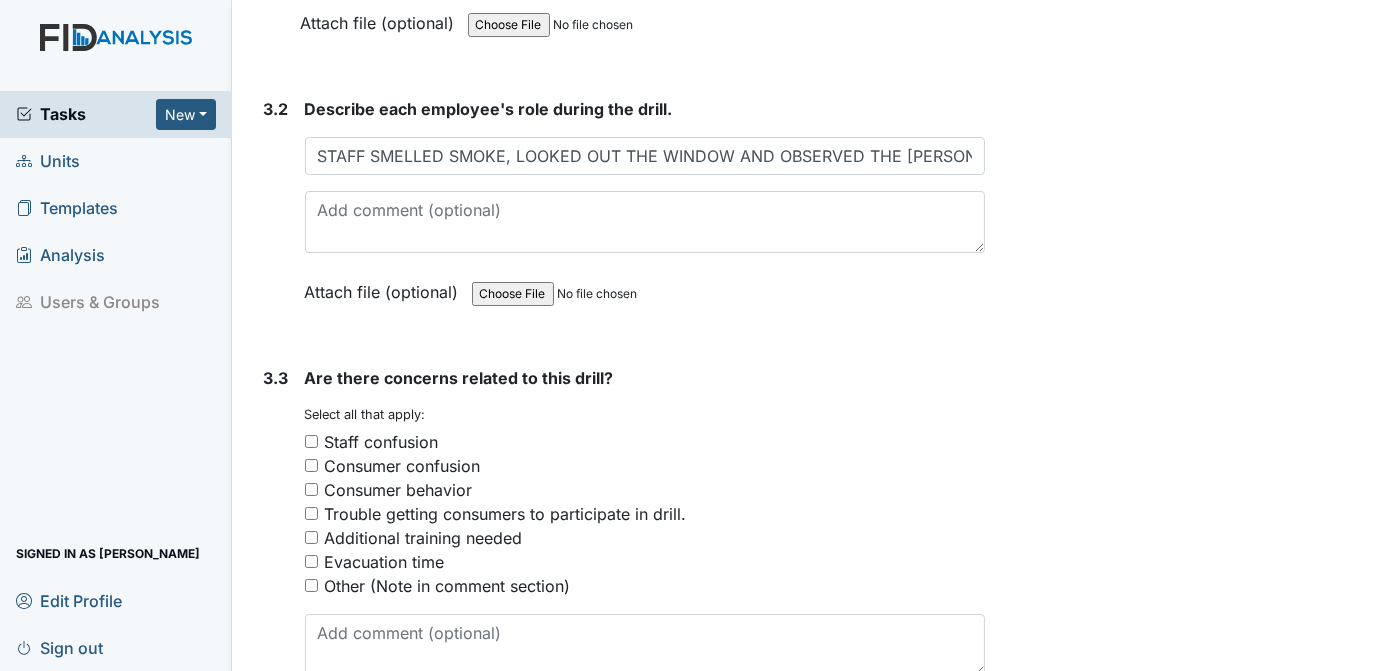 click on "Archive Task
×
Are you sure you want to archive this task? It will appear as incomplete on reports.
Archive
Delete Task
×
Are you sure you want to delete this task?
Delete
Save
Tracie Ponton assigned on Jul 14, 2025." at bounding box center (1190, -666) 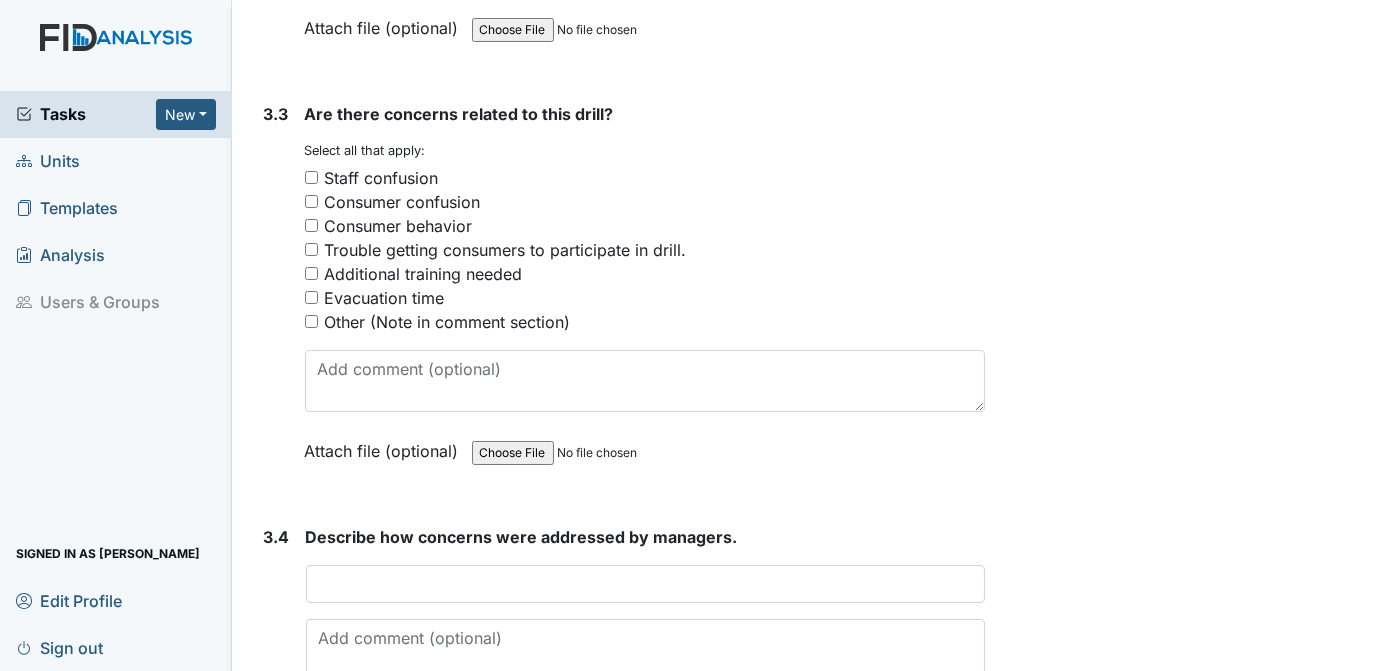 scroll, scrollTop: 2865, scrollLeft: 0, axis: vertical 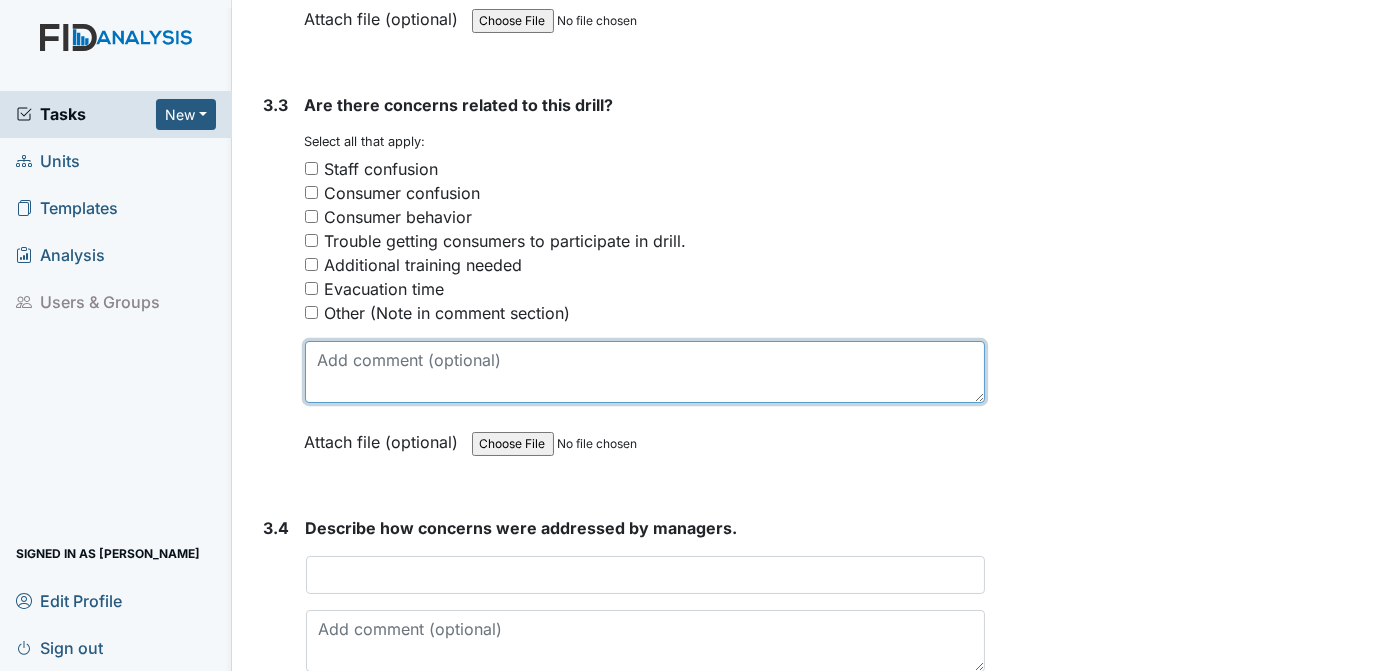 click at bounding box center (645, 372) 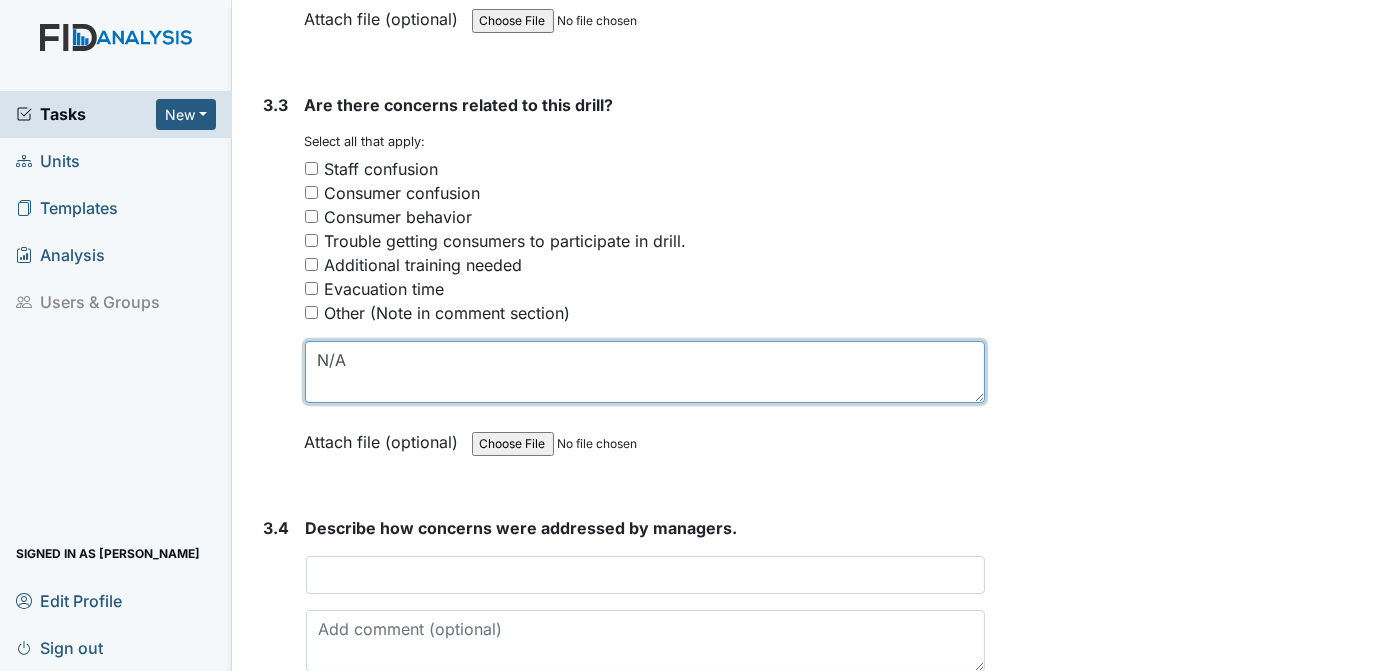 type on "N/A" 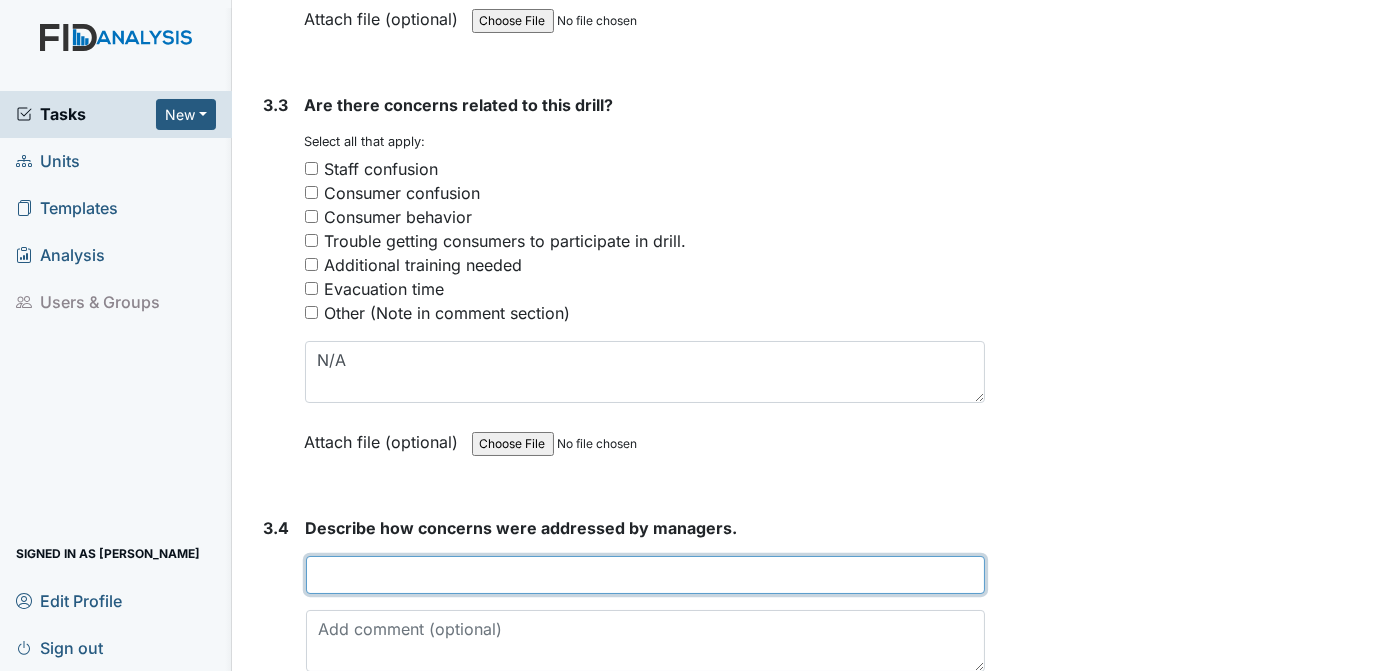 click at bounding box center [646, 575] 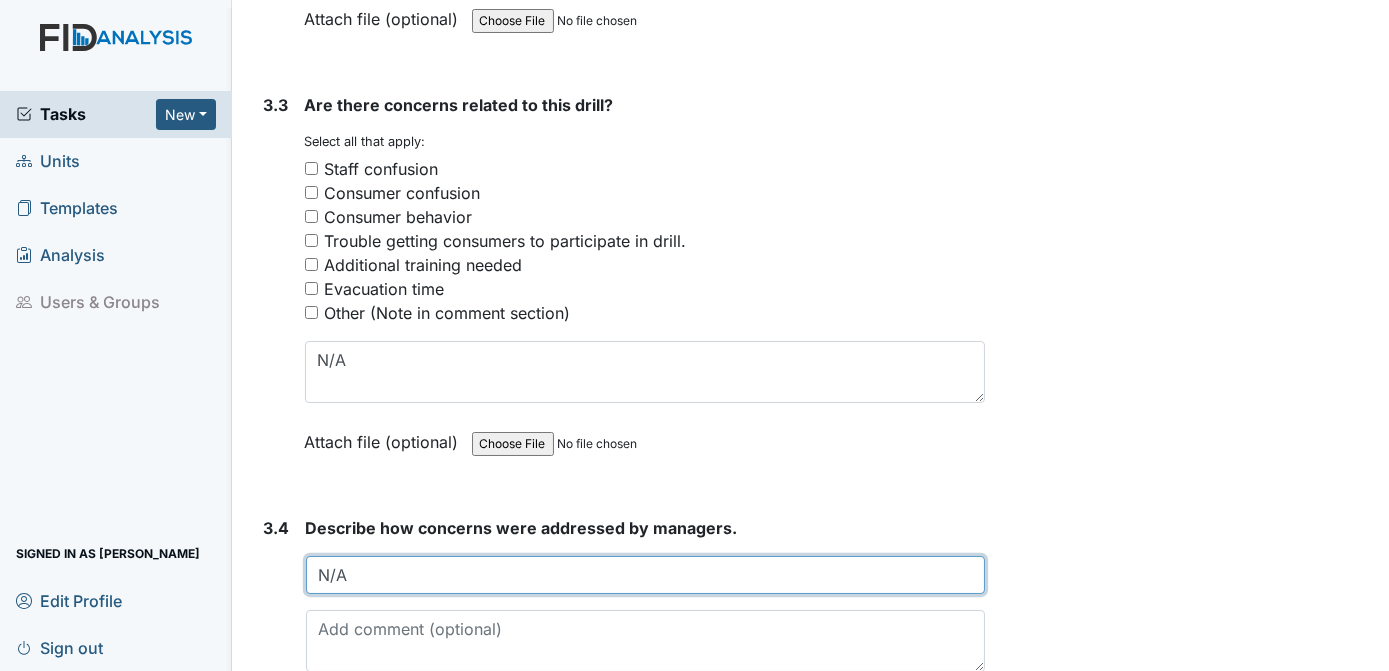 type on "N/A" 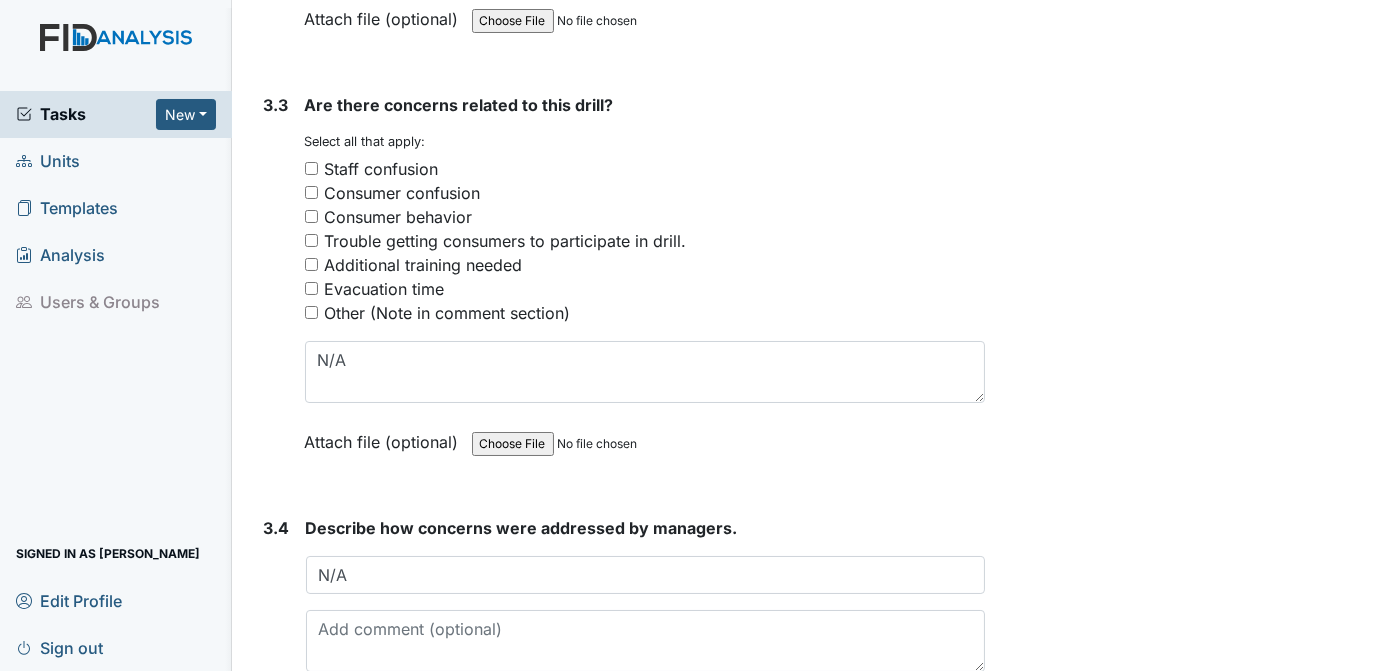 click on "Archive Task
×
Are you sure you want to archive this task? It will appear as incomplete on reports.
Archive
Delete Task
×
Are you sure you want to delete this task?
Delete
Save
Tracie Ponton assigned on Jul 14, 2025." at bounding box center (1190, -939) 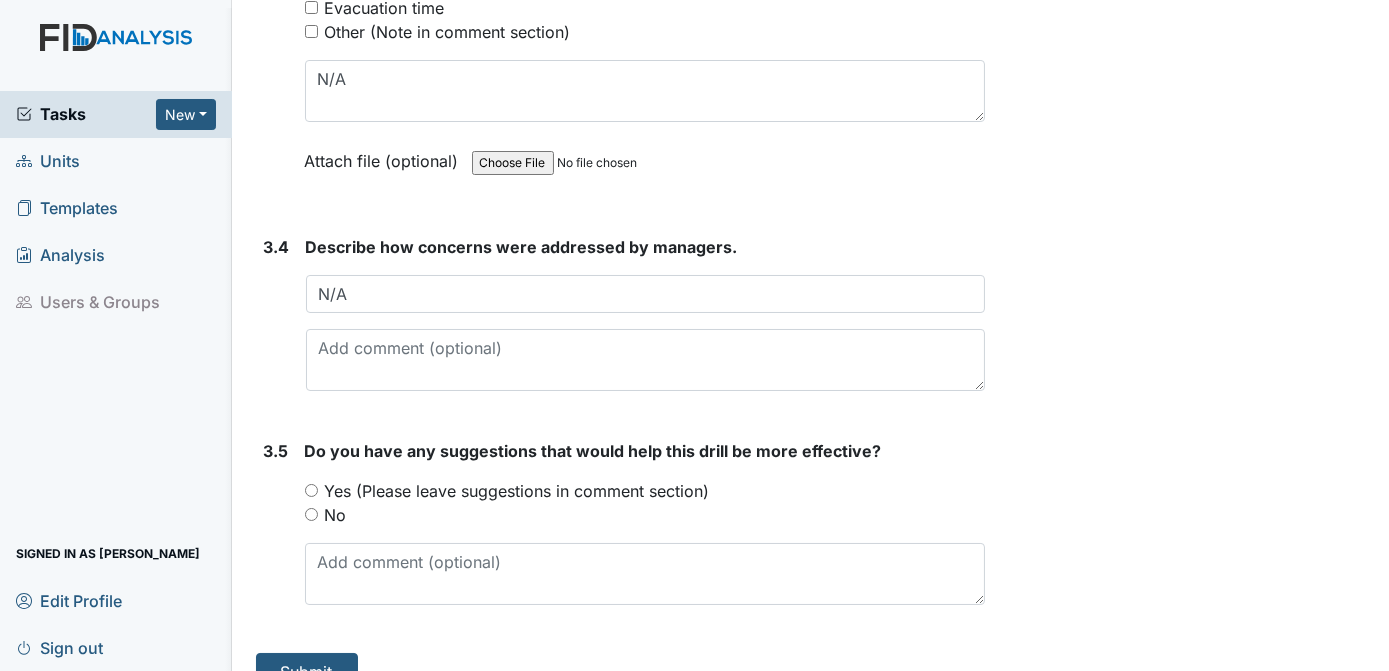 scroll, scrollTop: 3164, scrollLeft: 0, axis: vertical 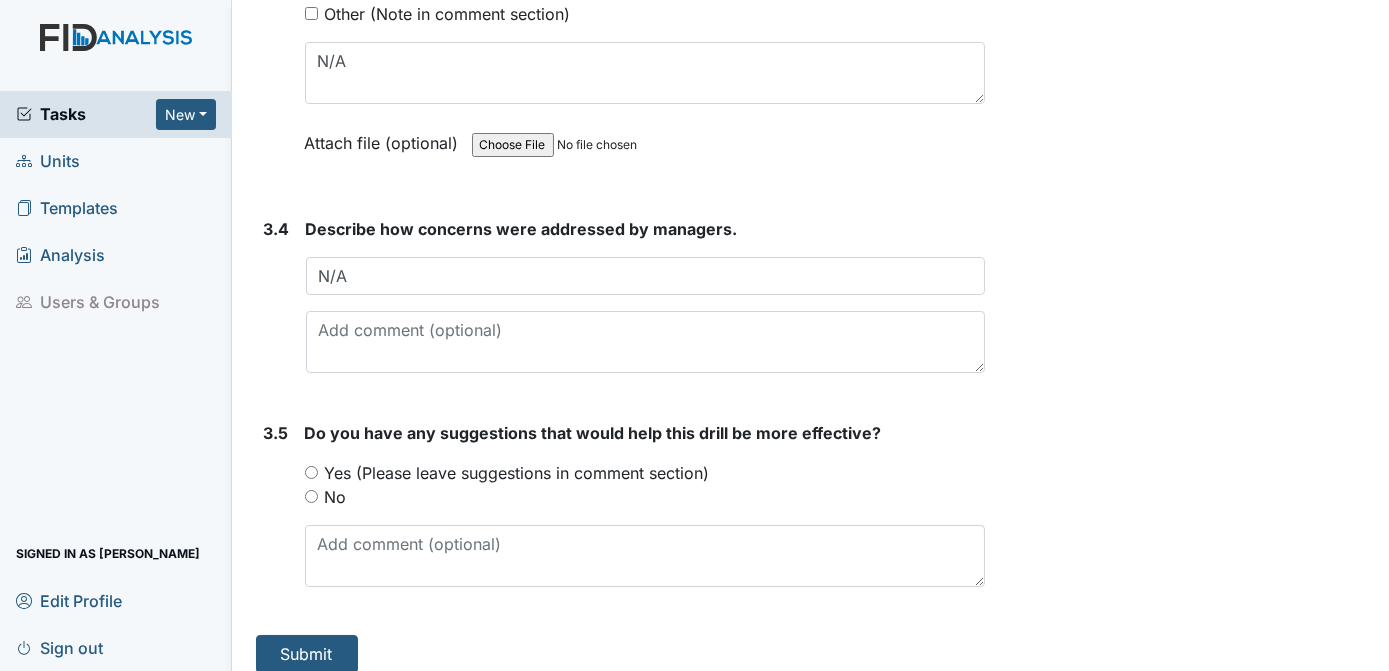 click on "No" at bounding box center (311, 496) 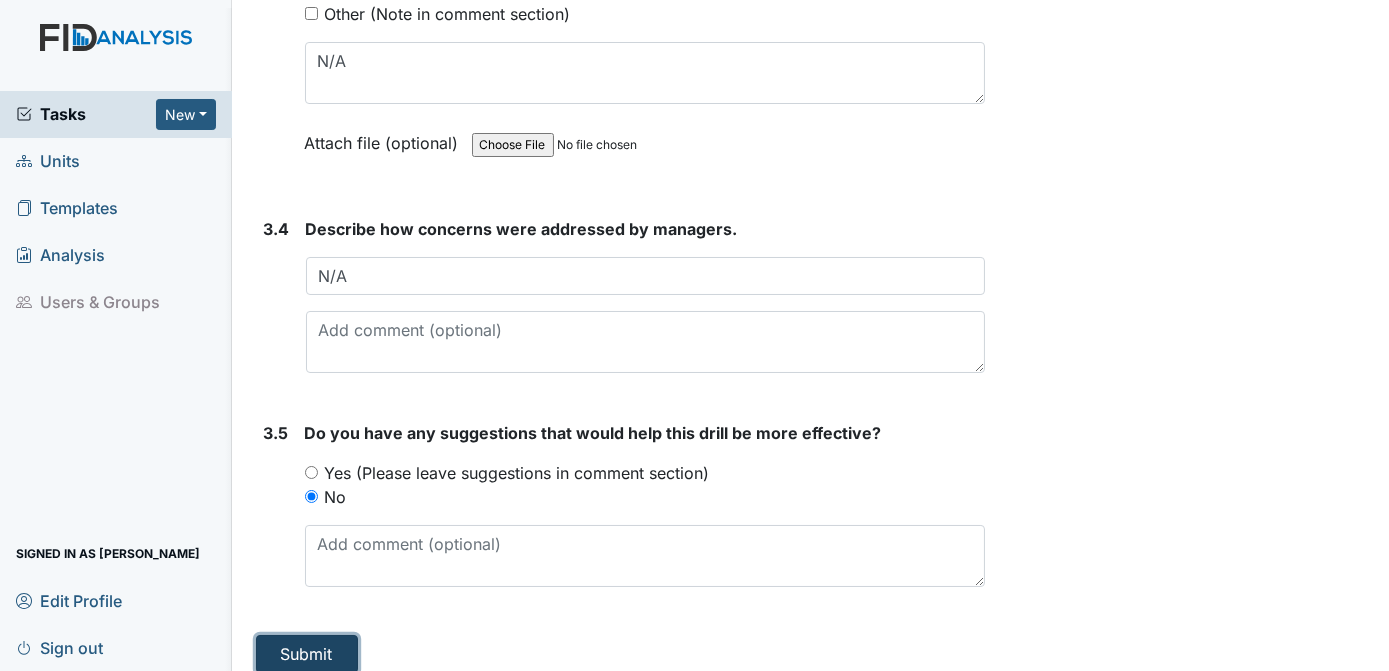 click on "Submit" at bounding box center (307, 654) 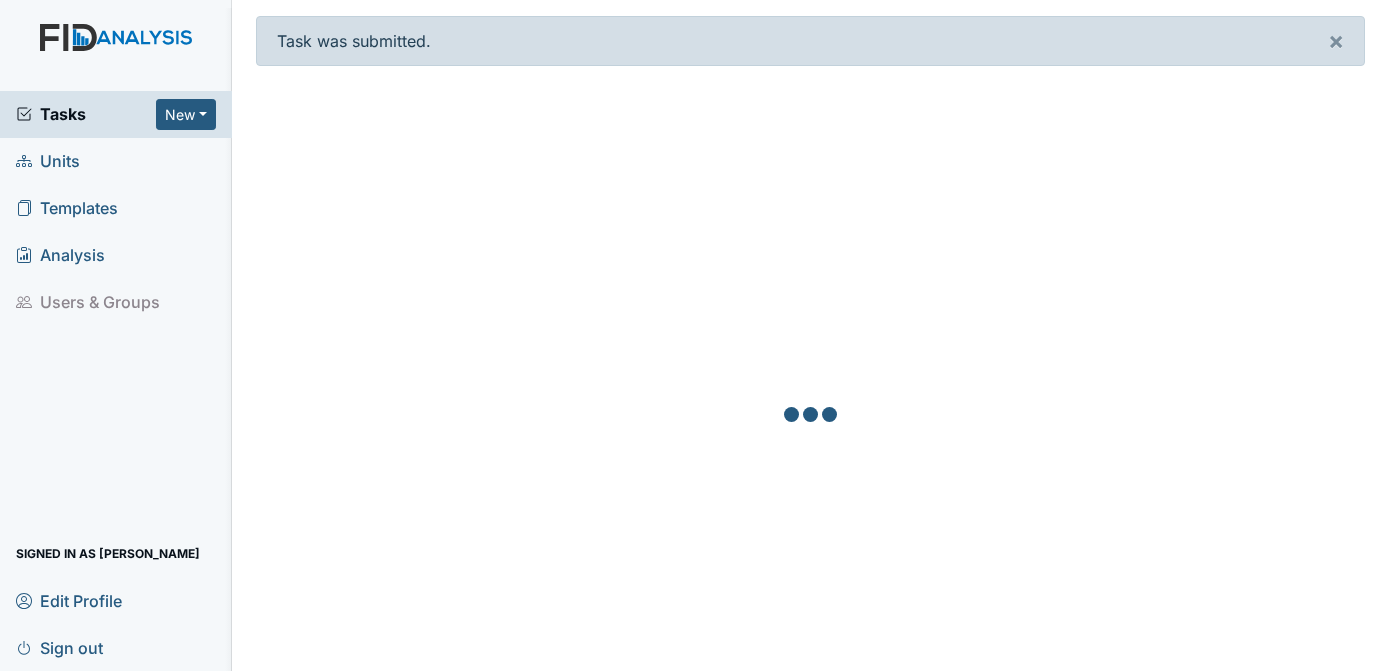 scroll, scrollTop: 0, scrollLeft: 0, axis: both 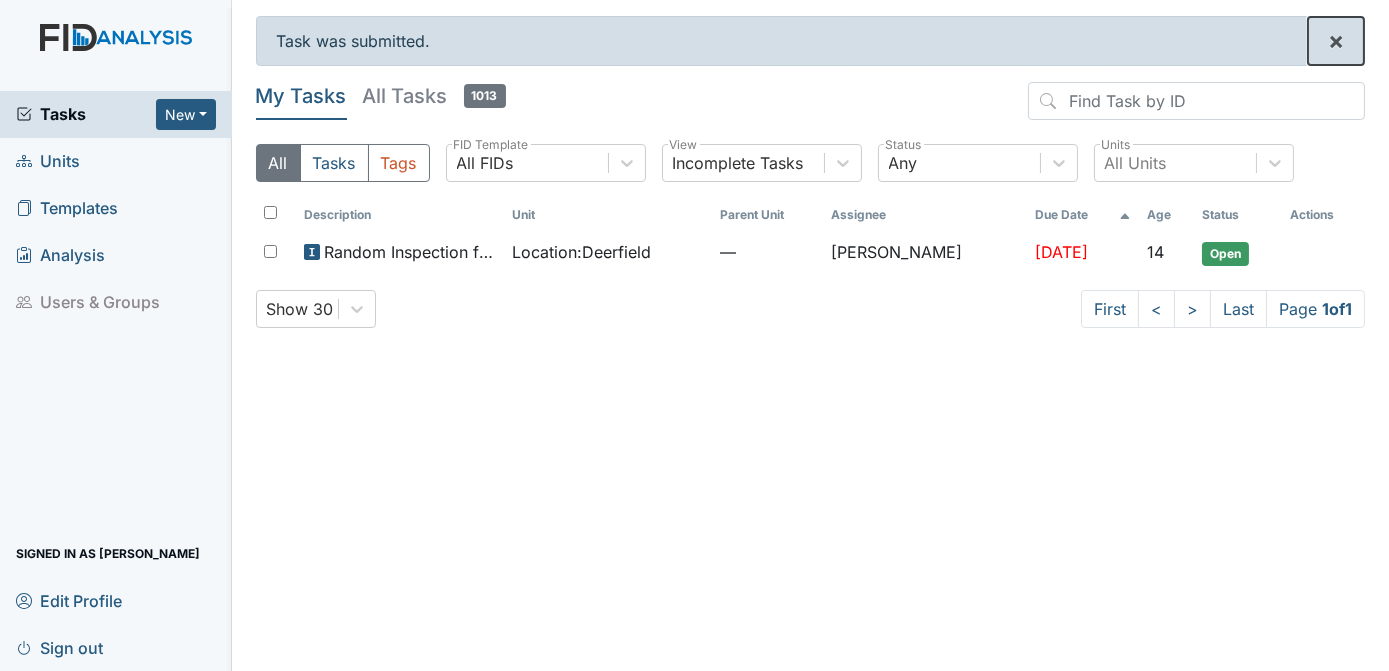 click on "×" at bounding box center [1336, 40] 